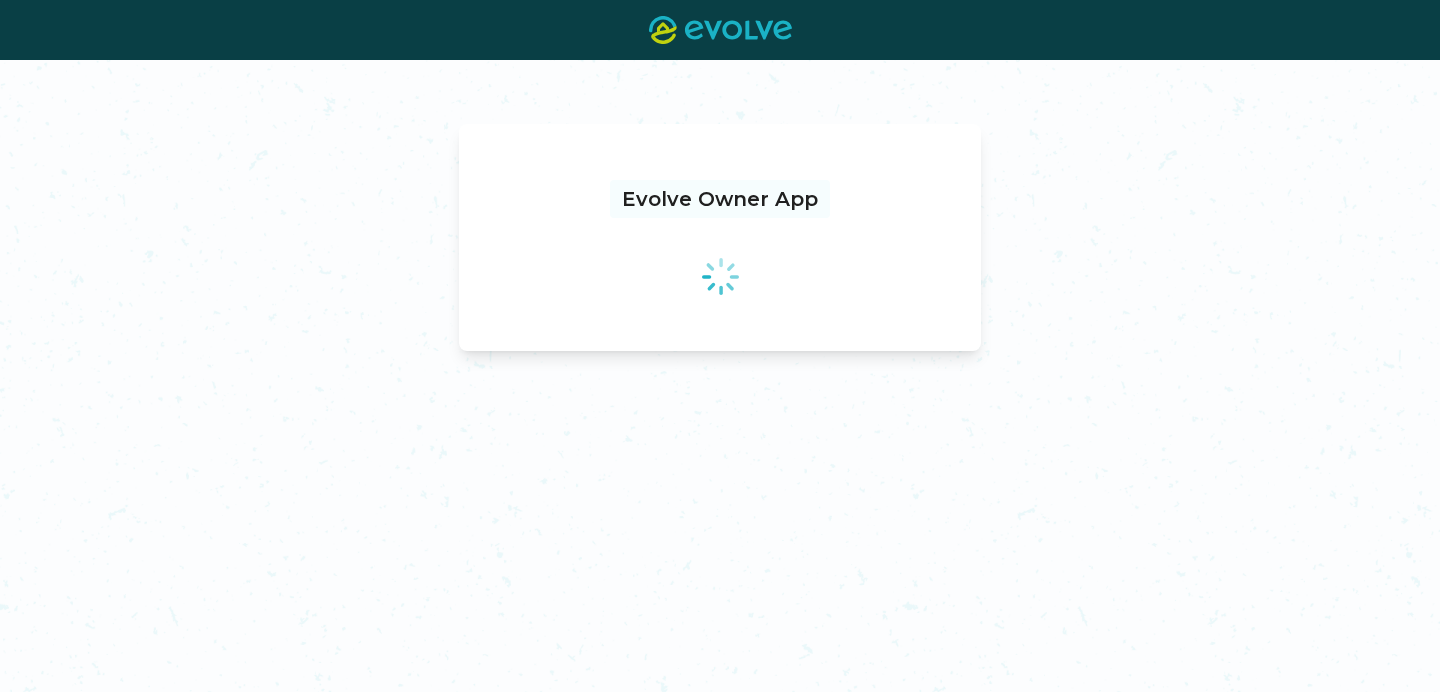scroll, scrollTop: 0, scrollLeft: 0, axis: both 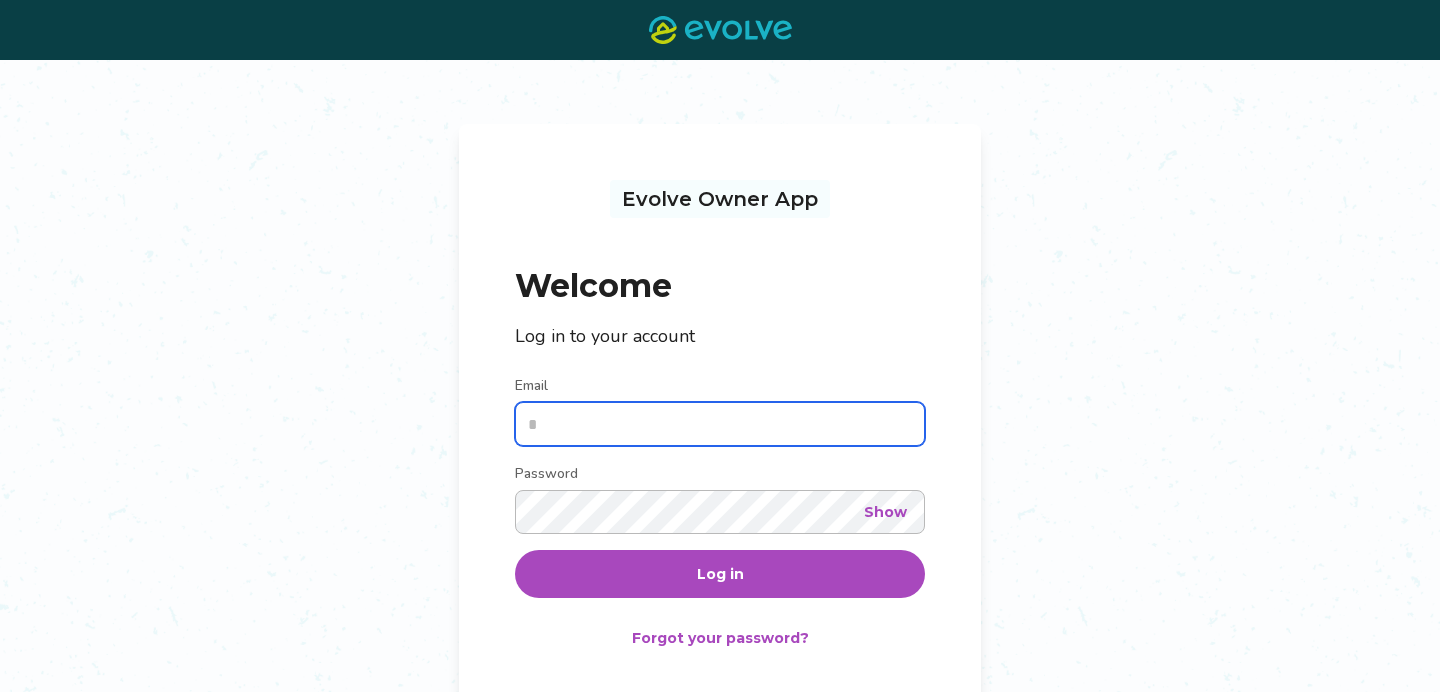 type on "**********" 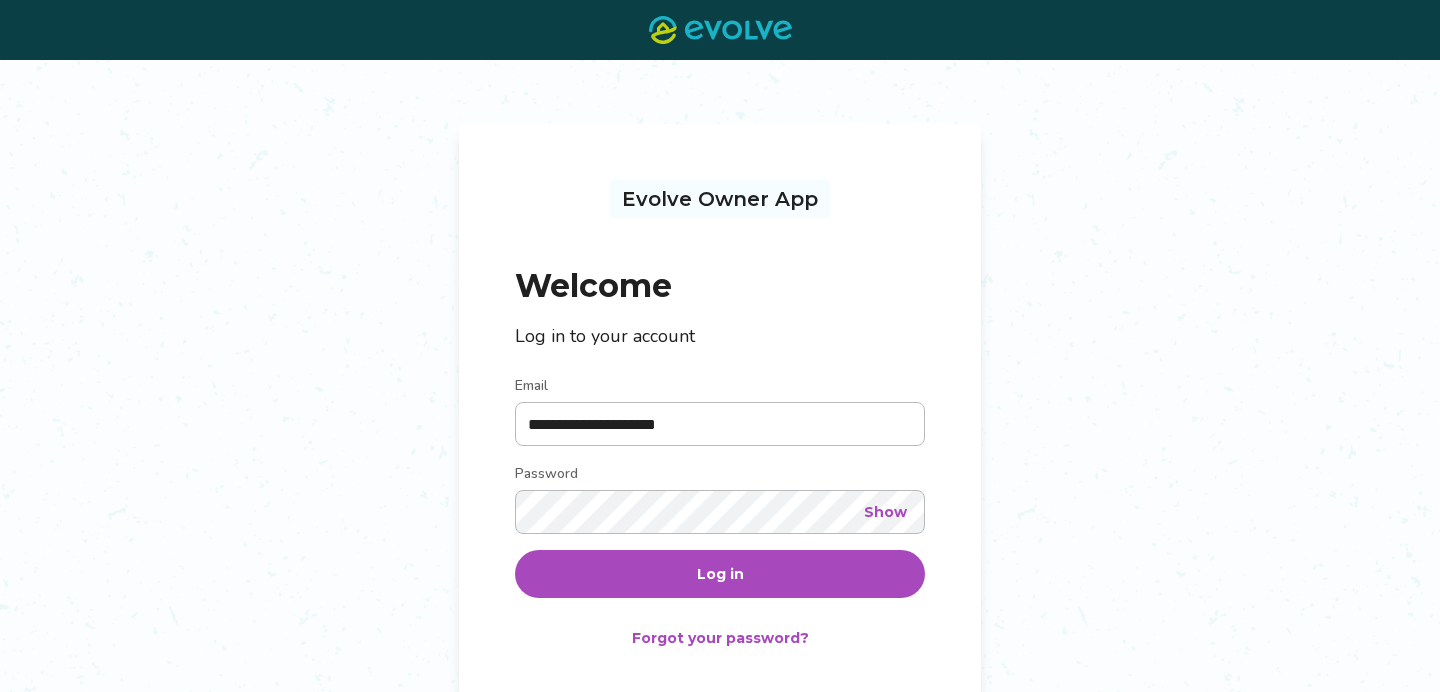 click on "Log in" at bounding box center (720, 574) 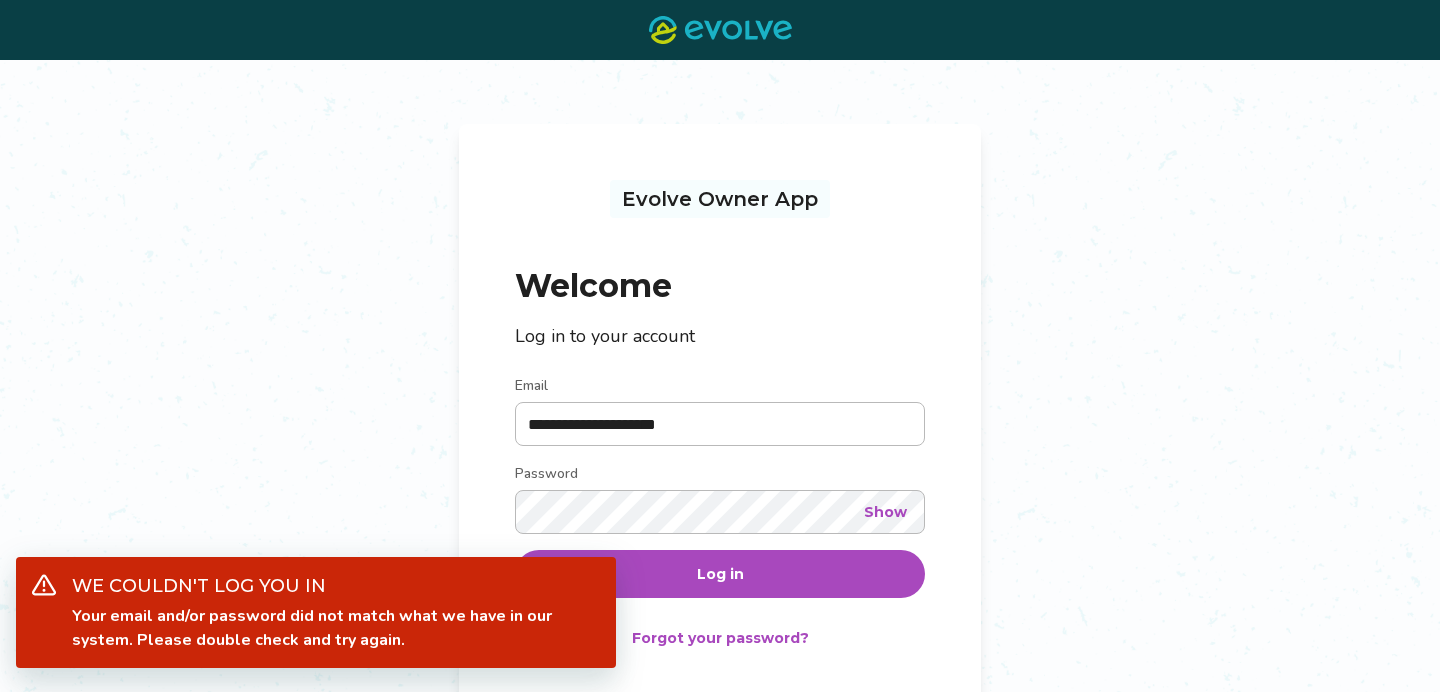 click on "Show" at bounding box center (885, 512) 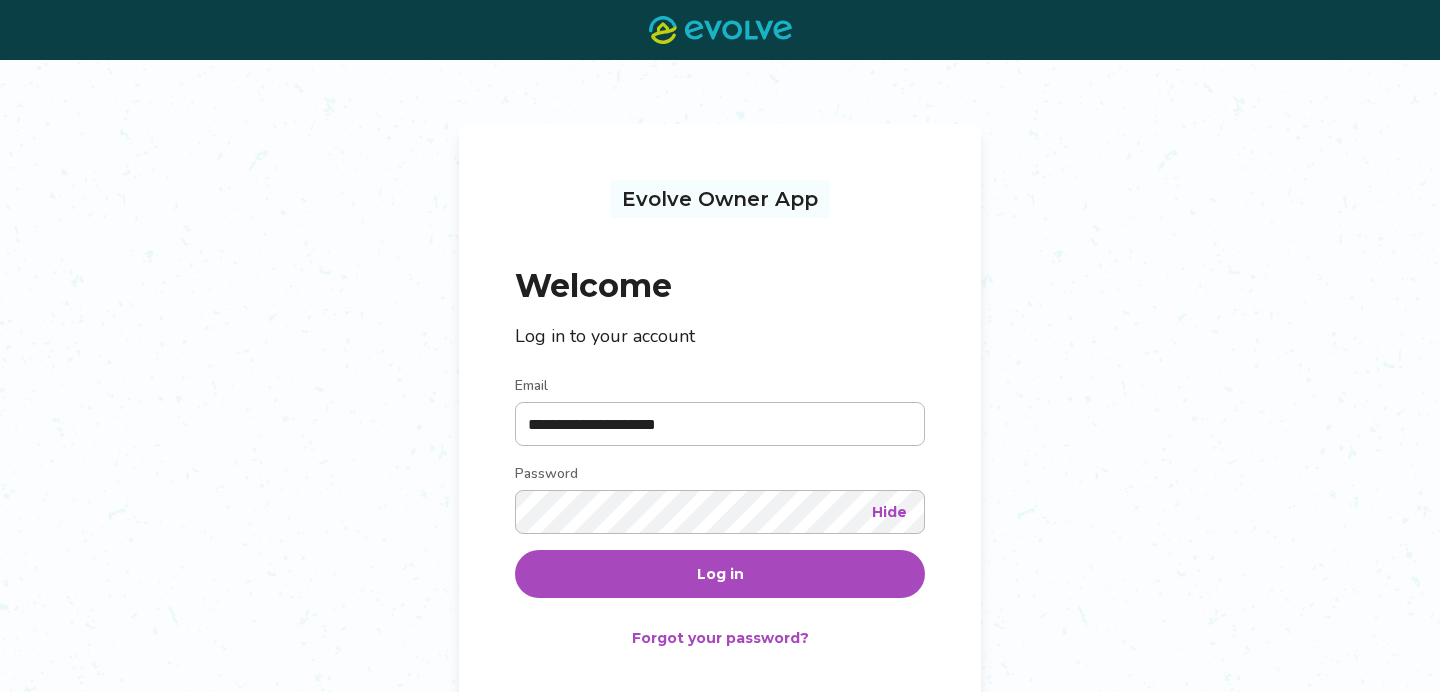 click on "Log in" at bounding box center (720, 574) 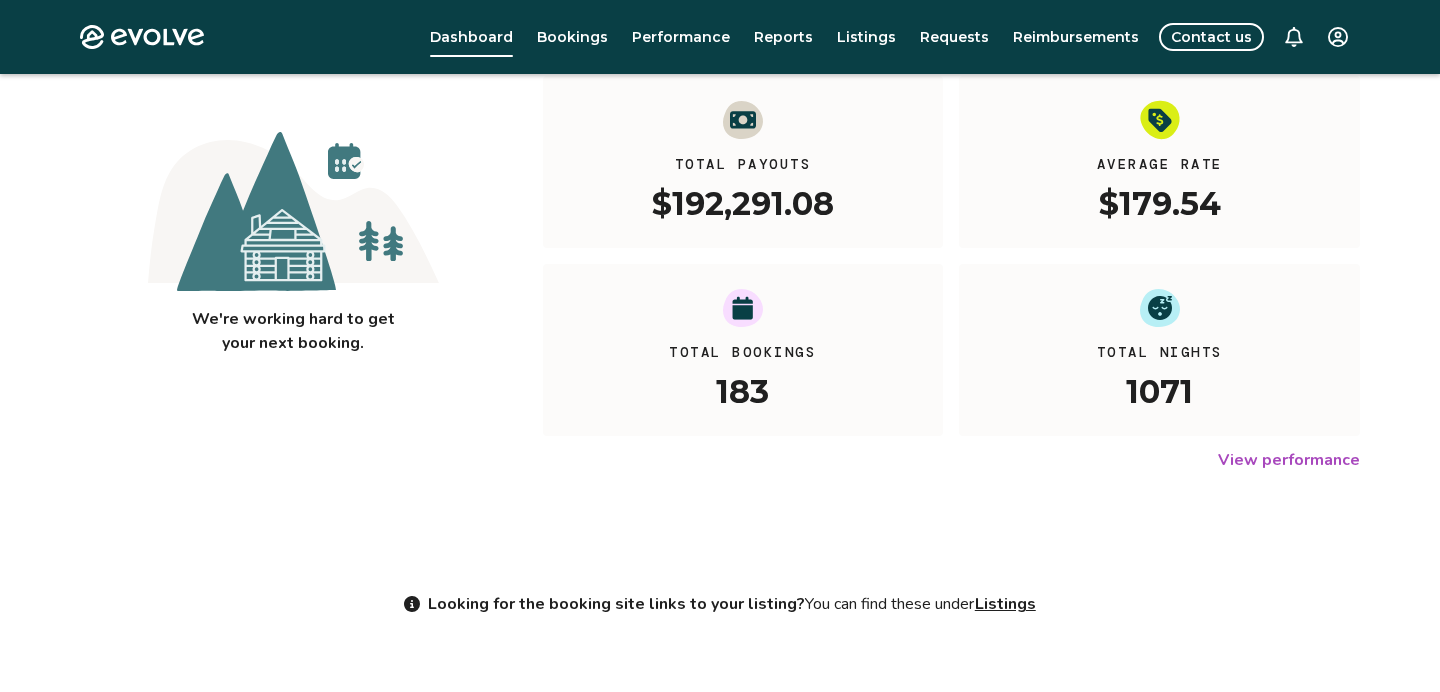 scroll, scrollTop: 0, scrollLeft: 0, axis: both 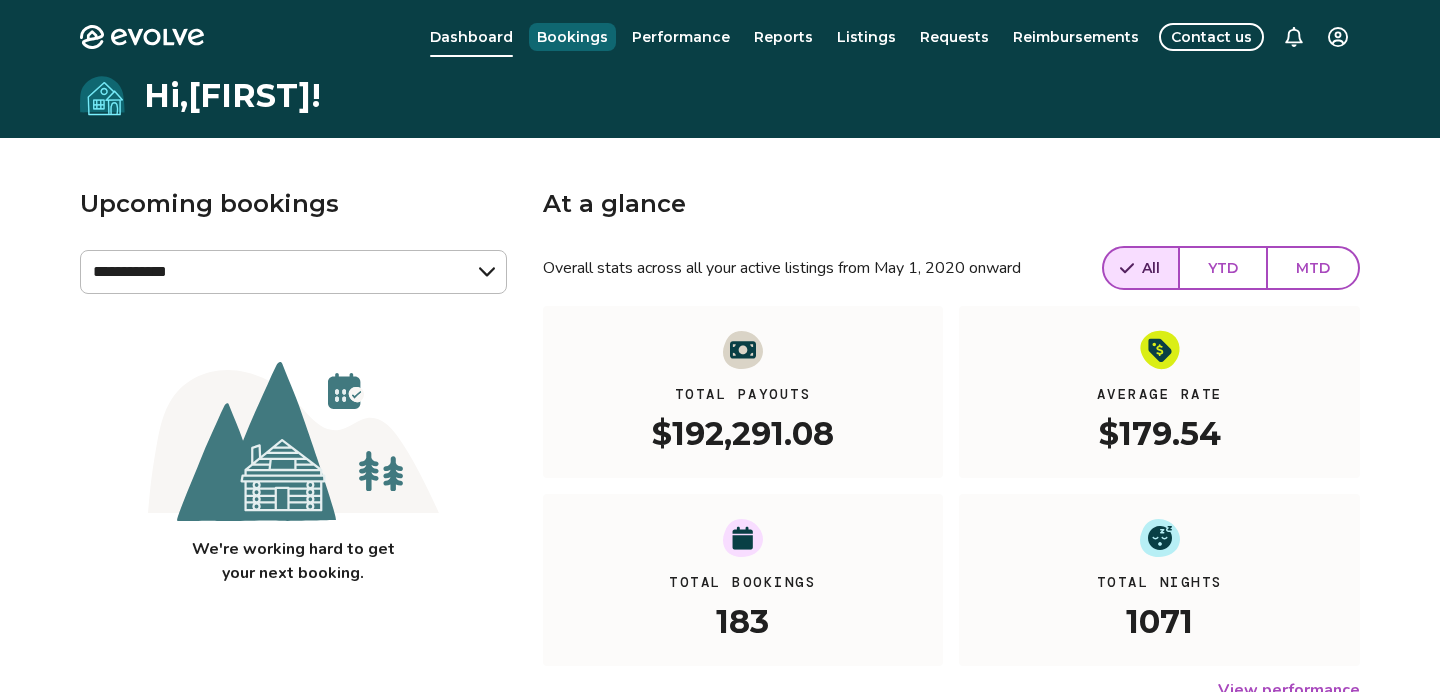 click on "Bookings" at bounding box center [572, 37] 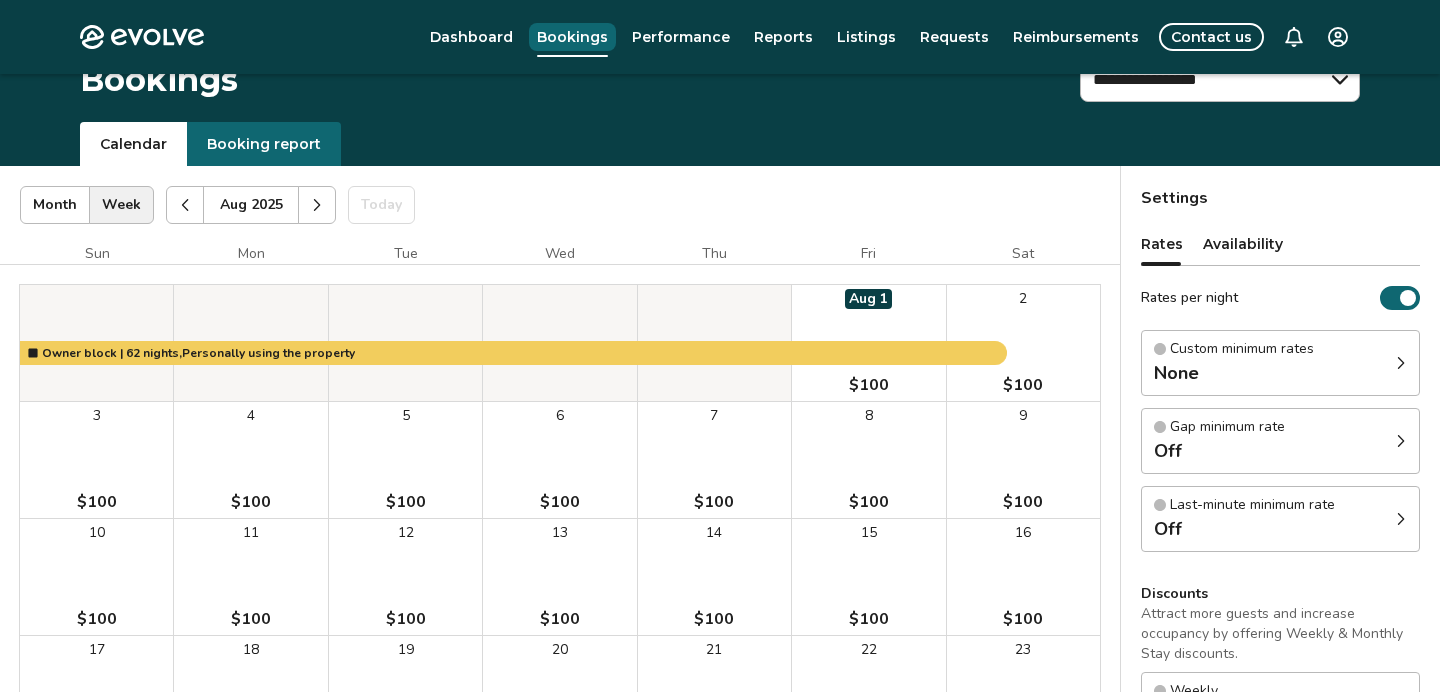 scroll, scrollTop: 0, scrollLeft: 0, axis: both 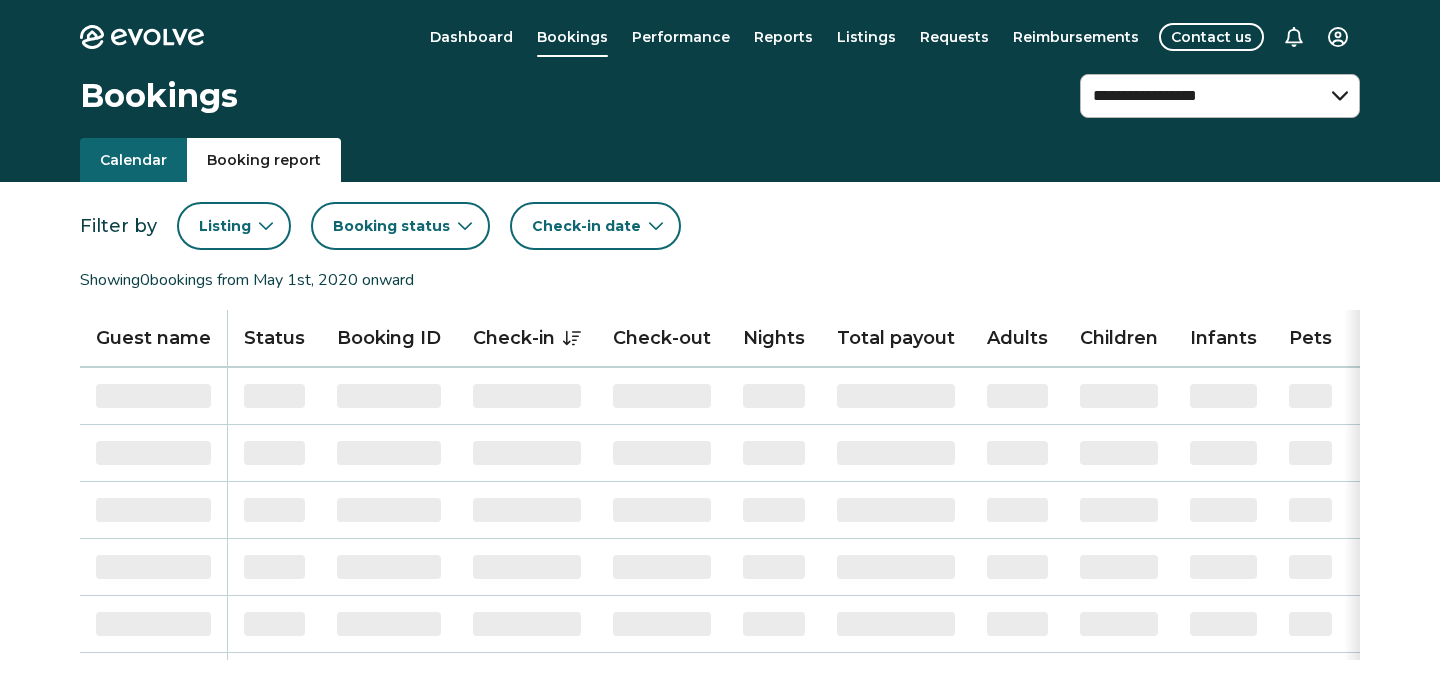 click on "Booking report" at bounding box center (264, 160) 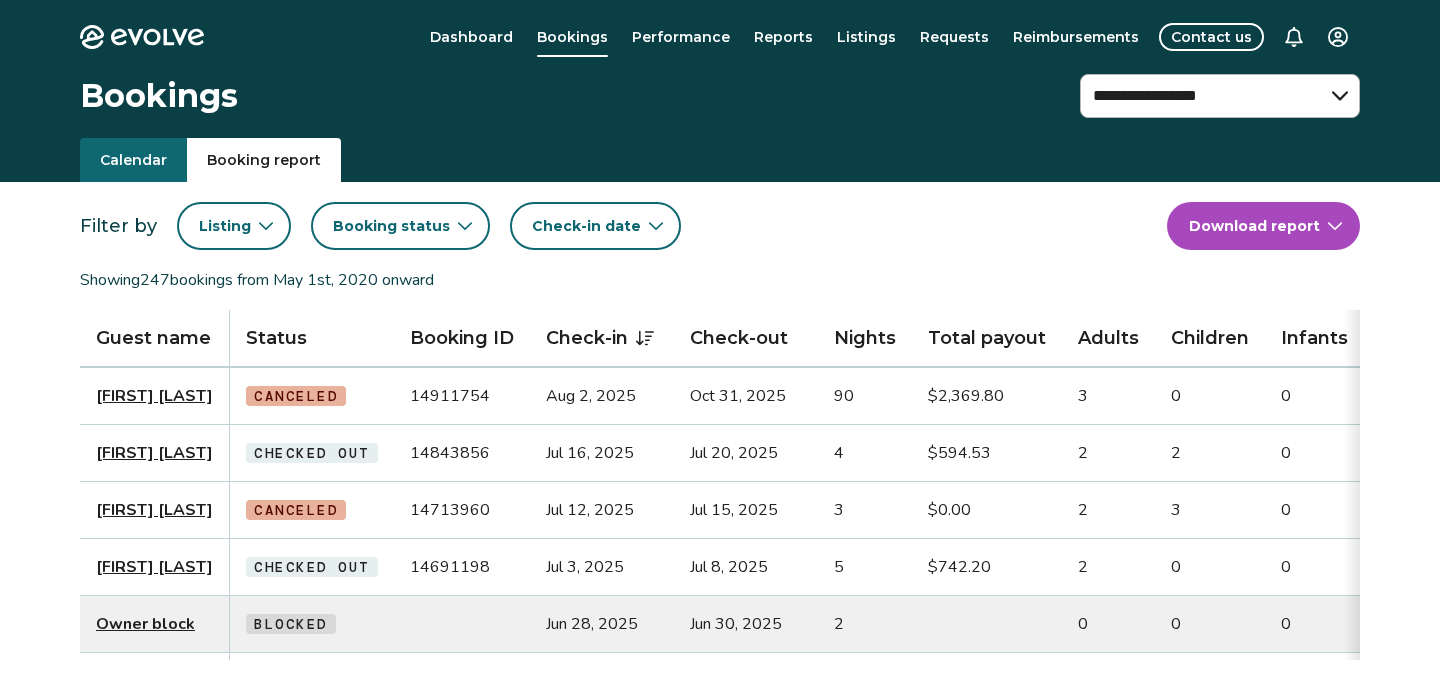 click on "Booking status" at bounding box center [400, 226] 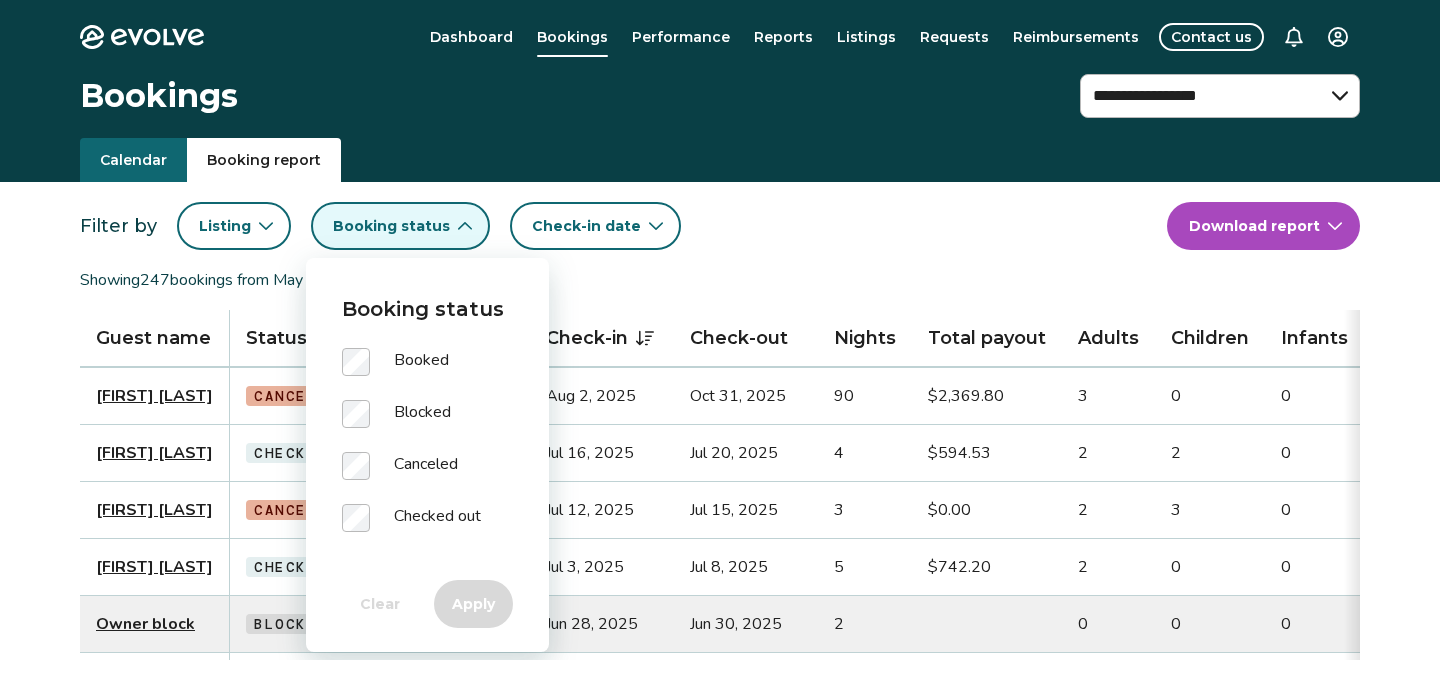 click on "Listing" at bounding box center (225, 226) 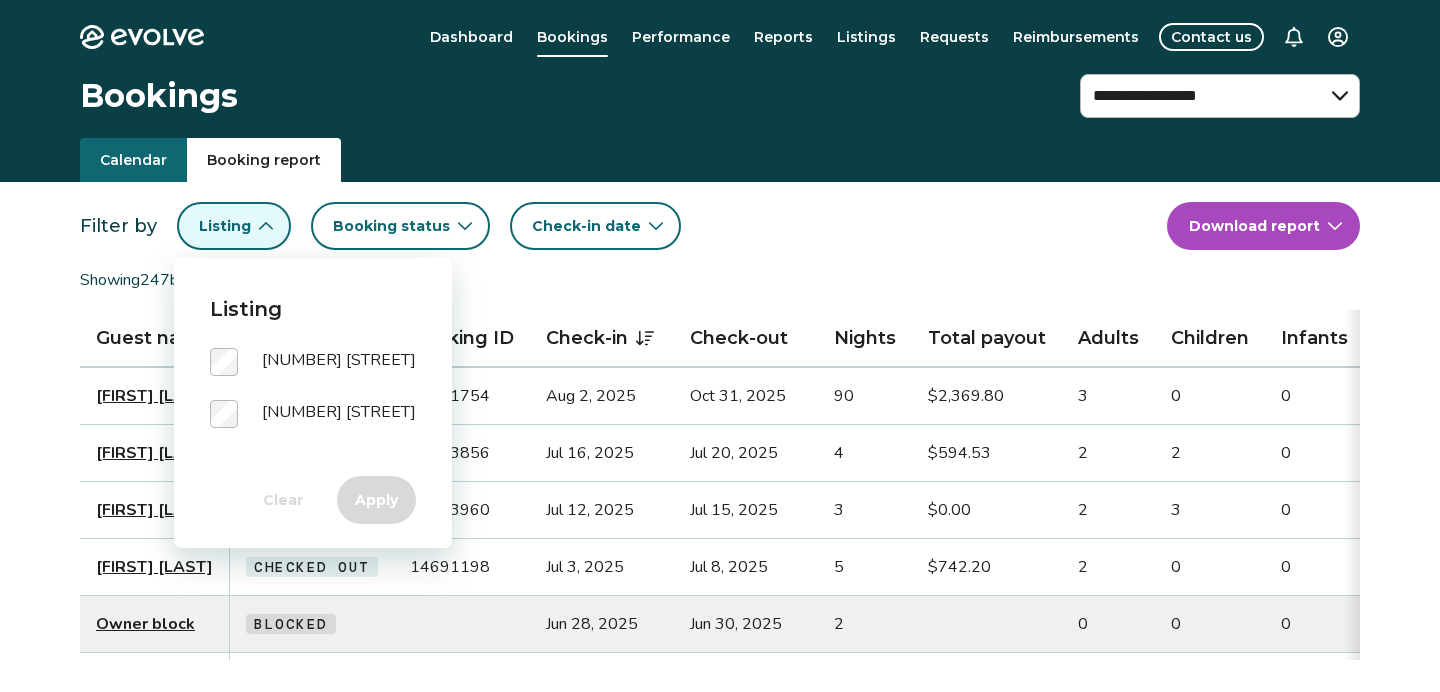 click on "Calendar" at bounding box center (133, 160) 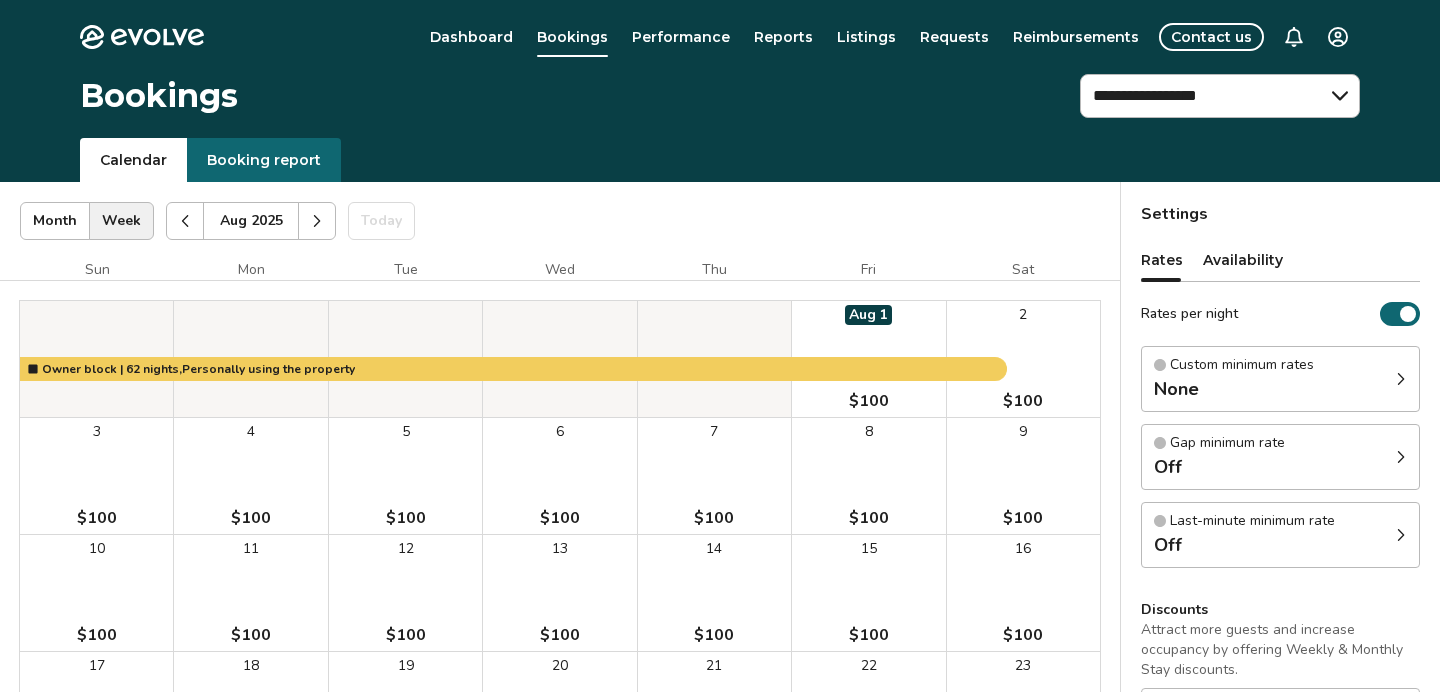 click on "Dashboard Bookings Performance Reports Listings Requests Reimbursements Contact us" at bounding box center [794, 37] 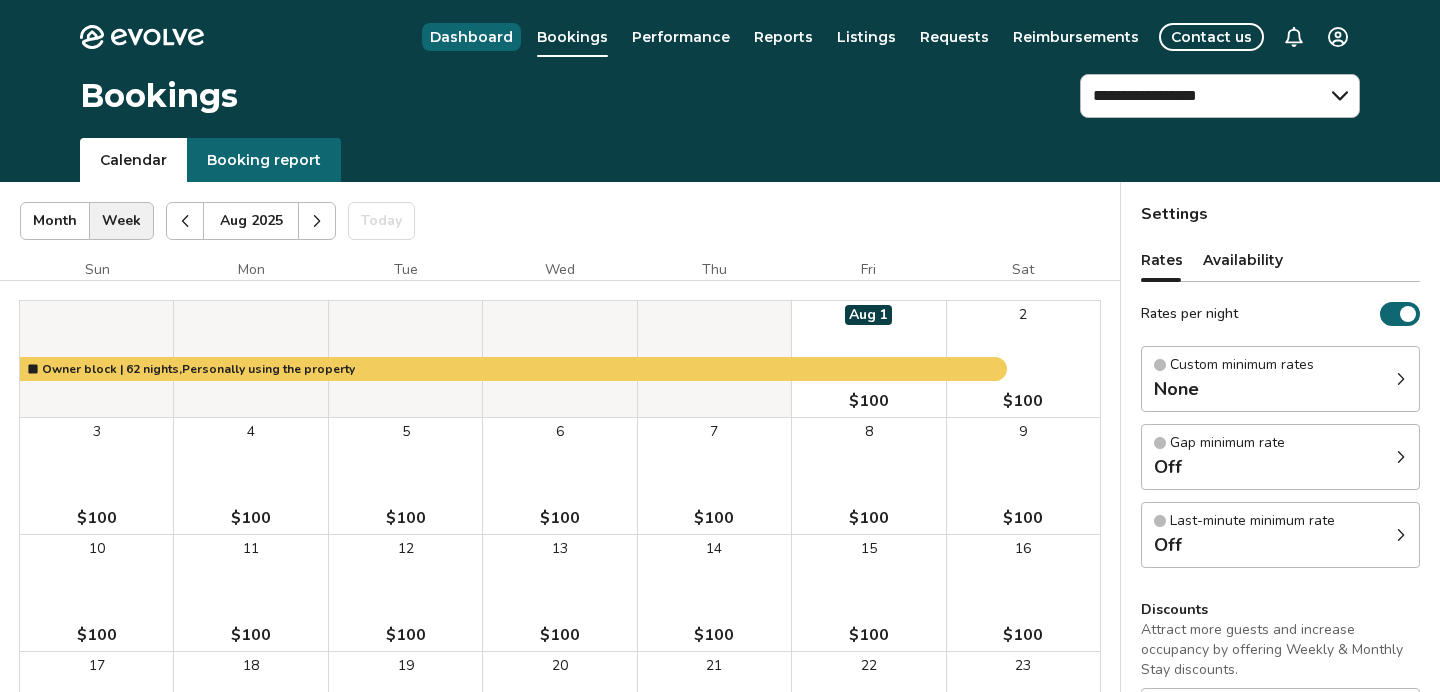 click on "Dashboard" at bounding box center [471, 37] 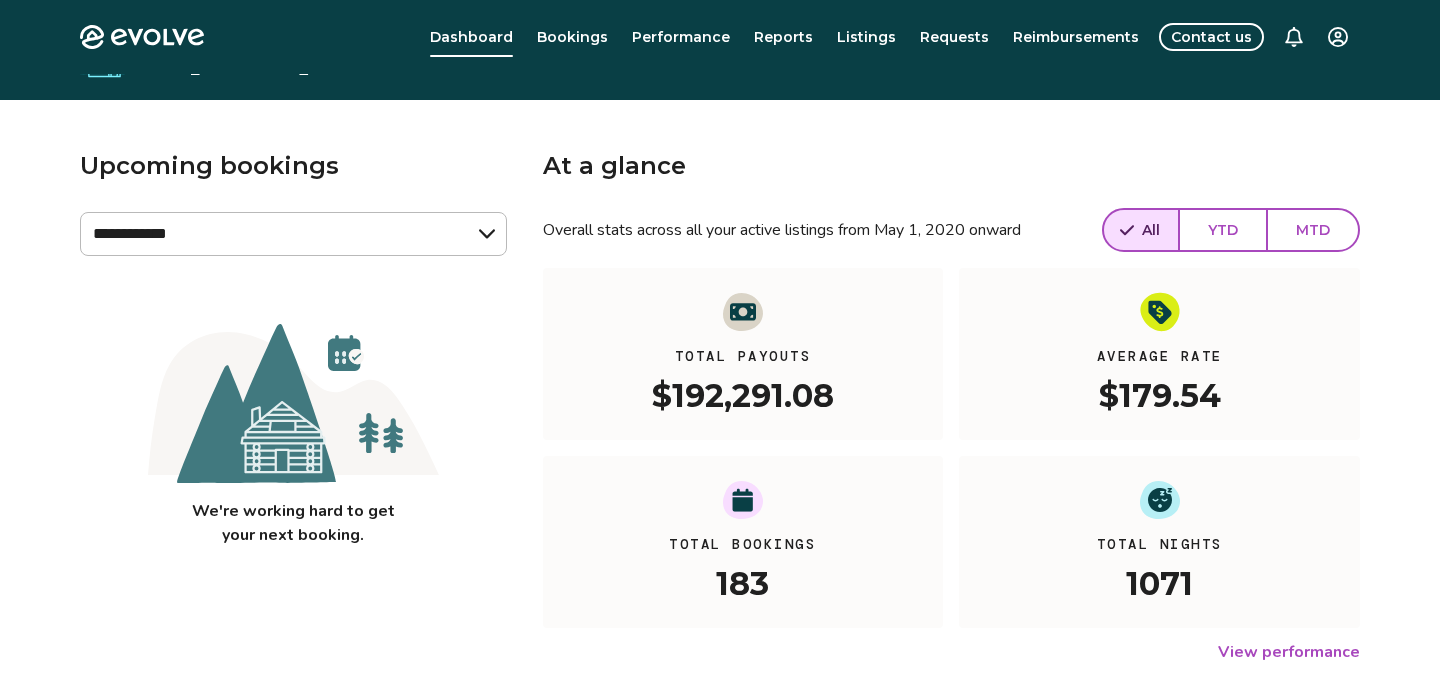 scroll, scrollTop: 0, scrollLeft: 0, axis: both 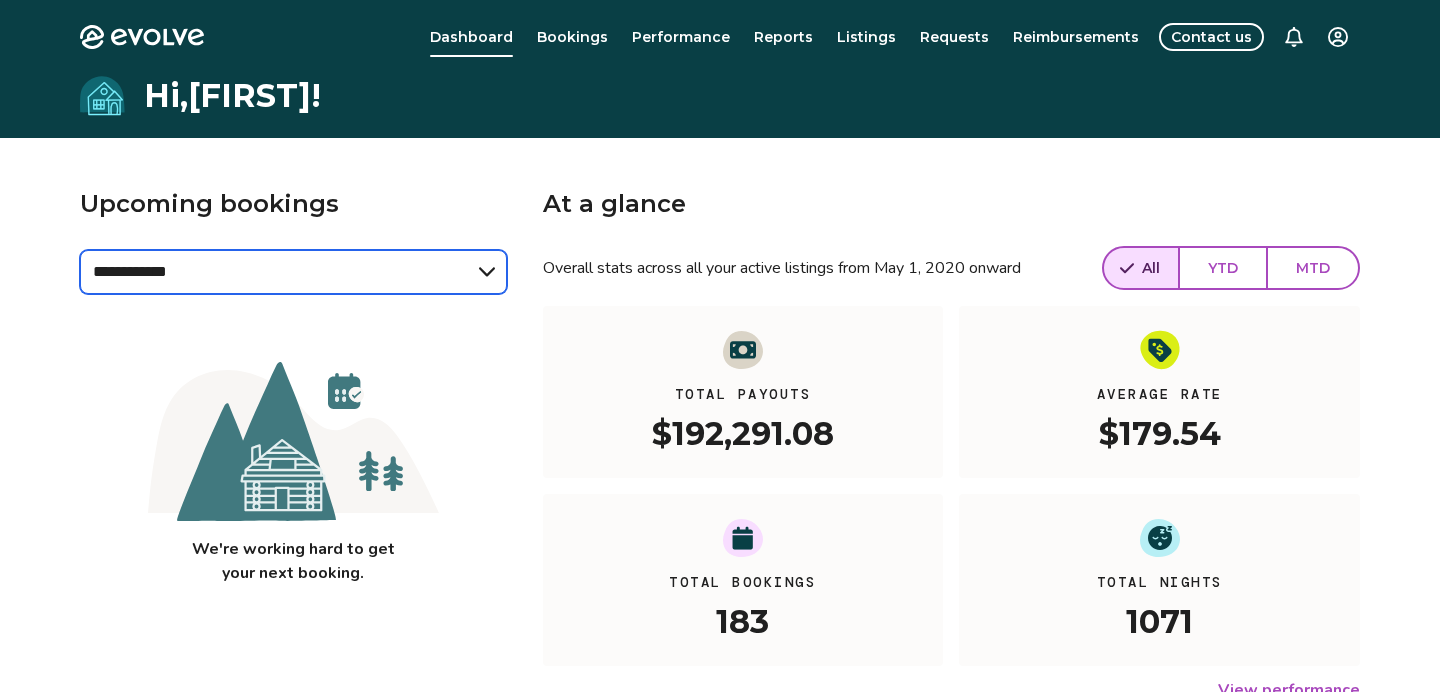 click on "**********" at bounding box center (293, 272) 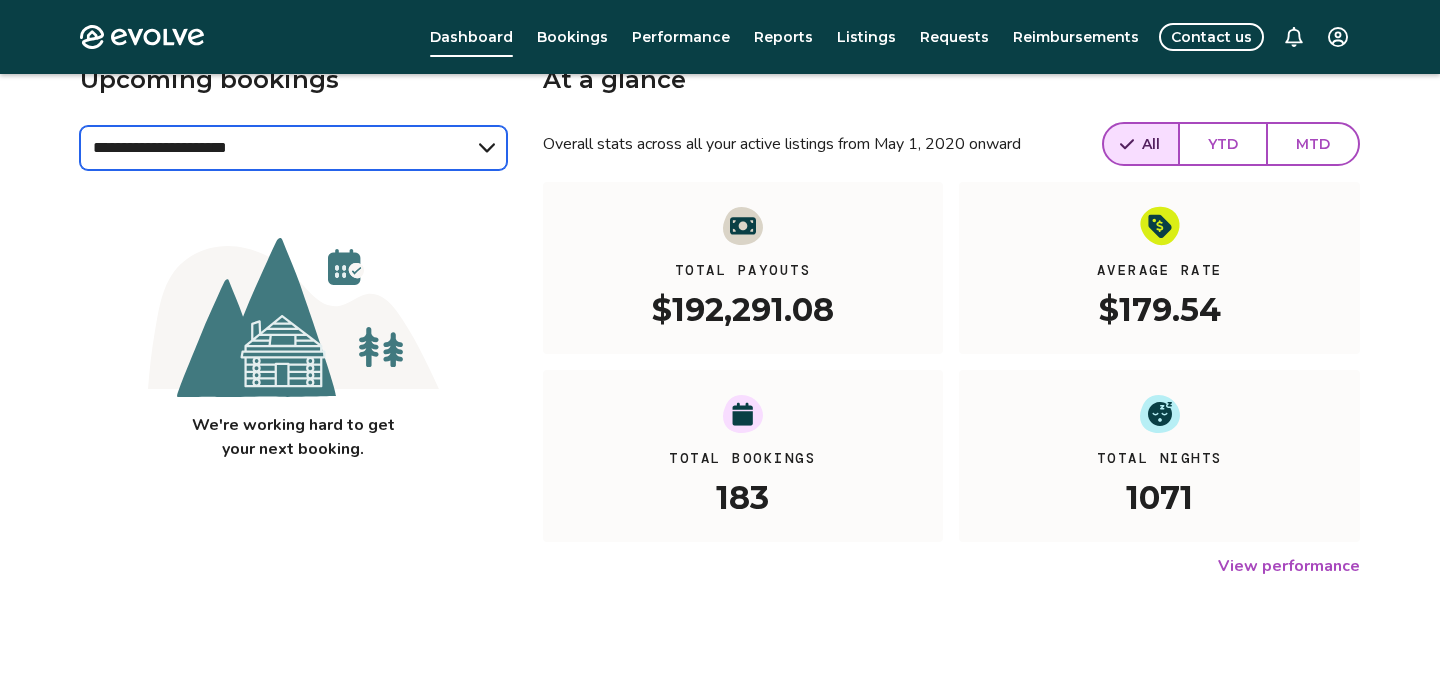 scroll, scrollTop: 0, scrollLeft: 0, axis: both 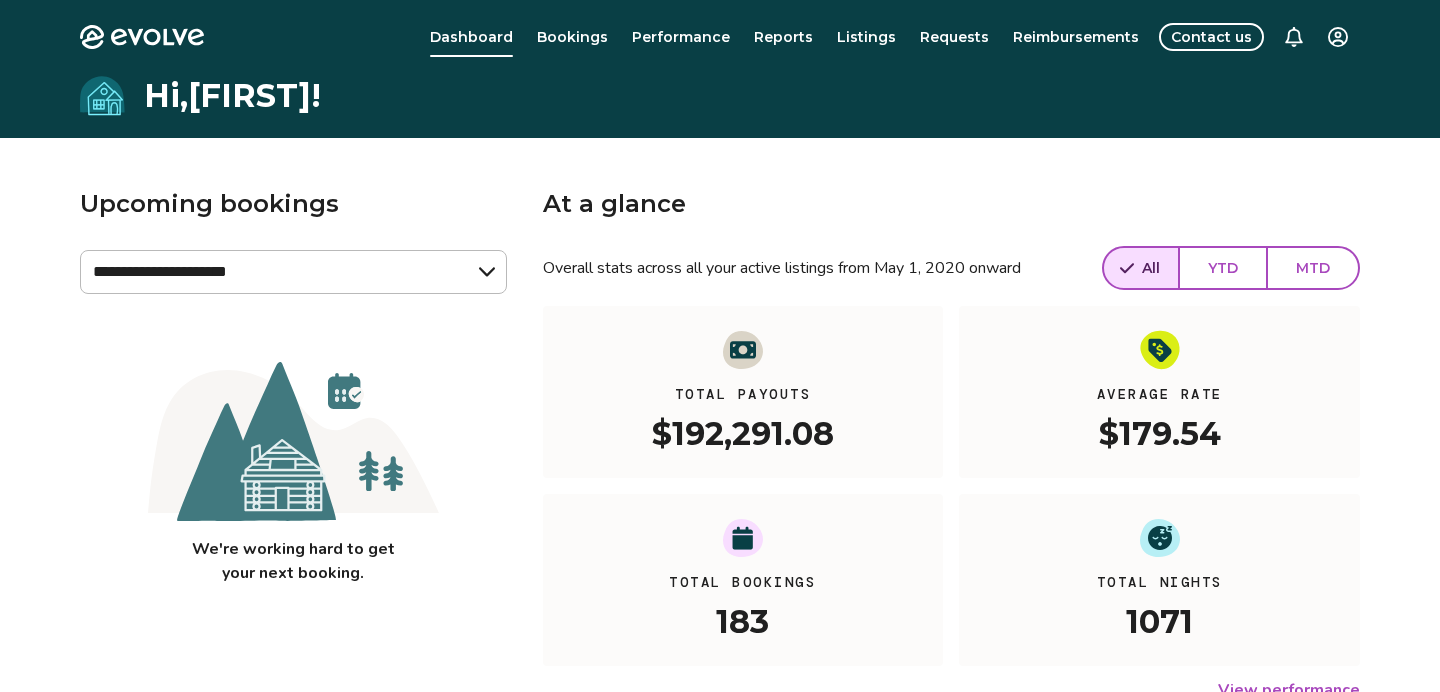 click 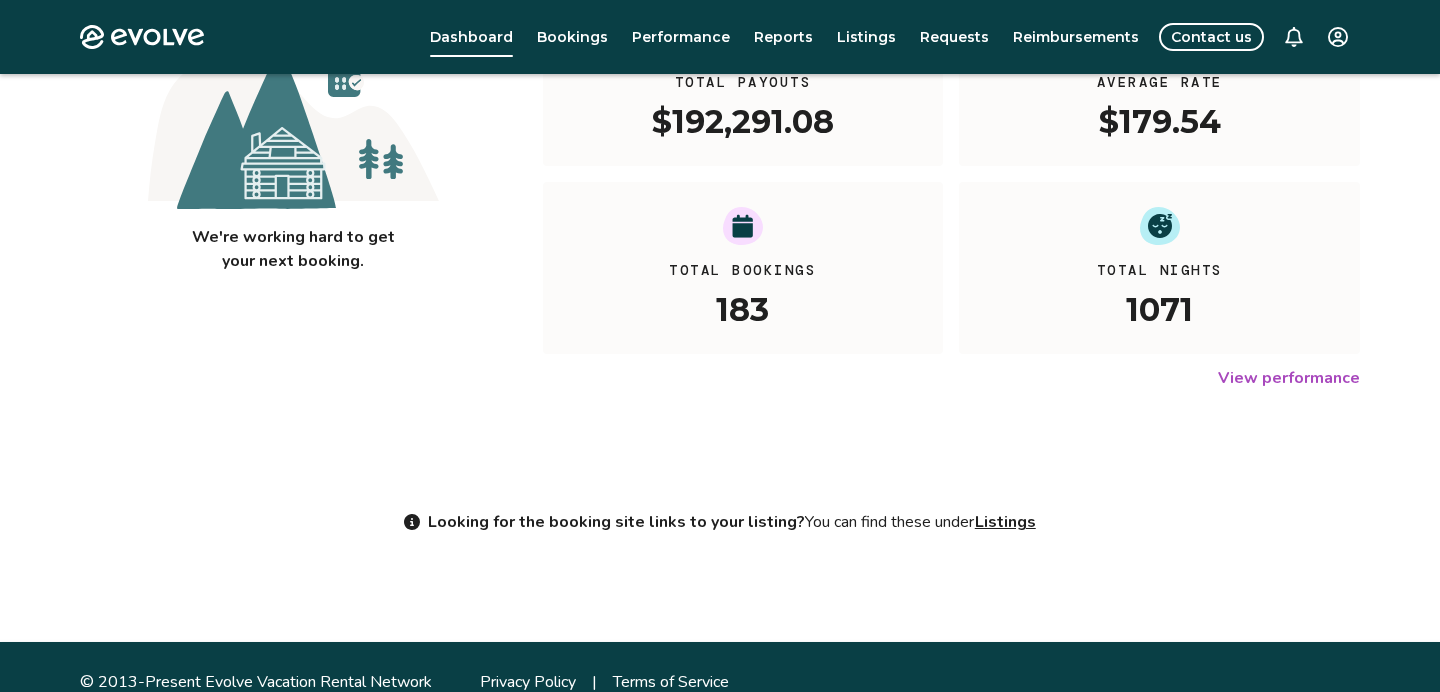 scroll, scrollTop: 342, scrollLeft: 0, axis: vertical 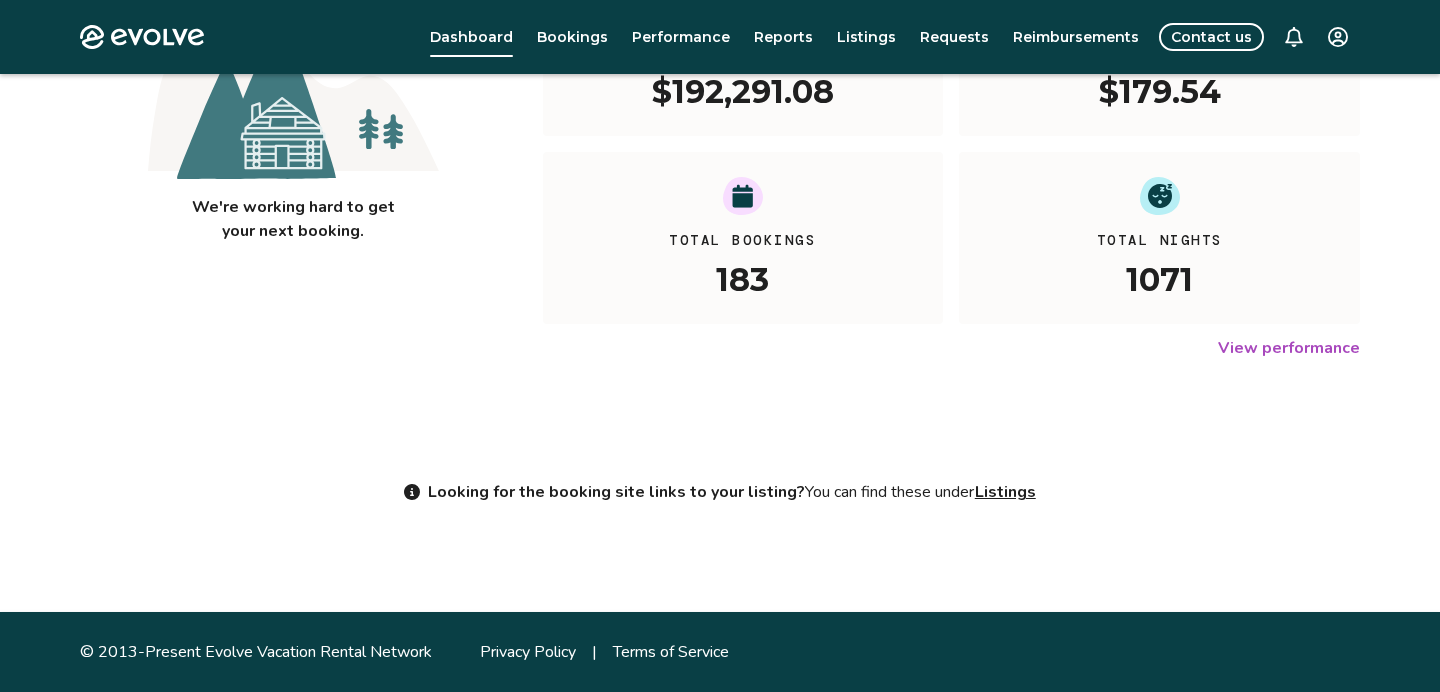 click on "Listings" at bounding box center (1005, 492) 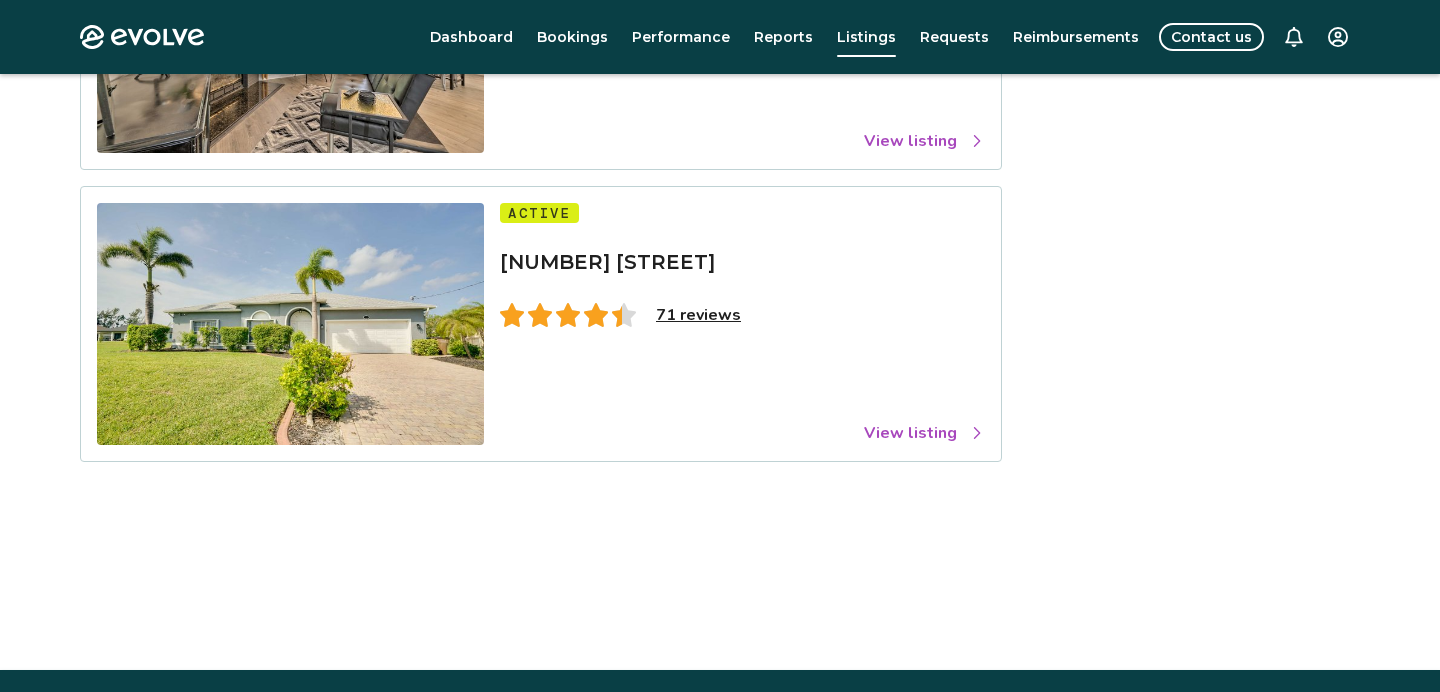 scroll, scrollTop: 364, scrollLeft: 0, axis: vertical 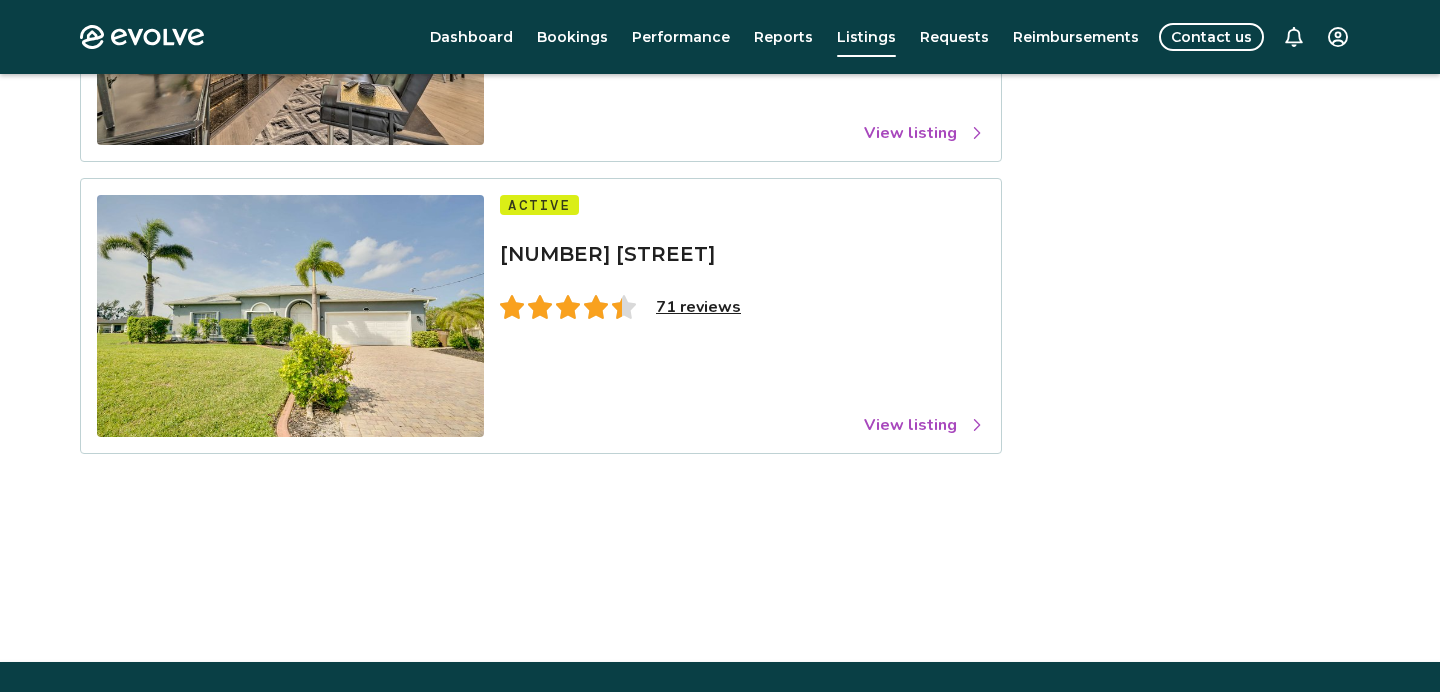click on "View listing" at bounding box center [924, 425] 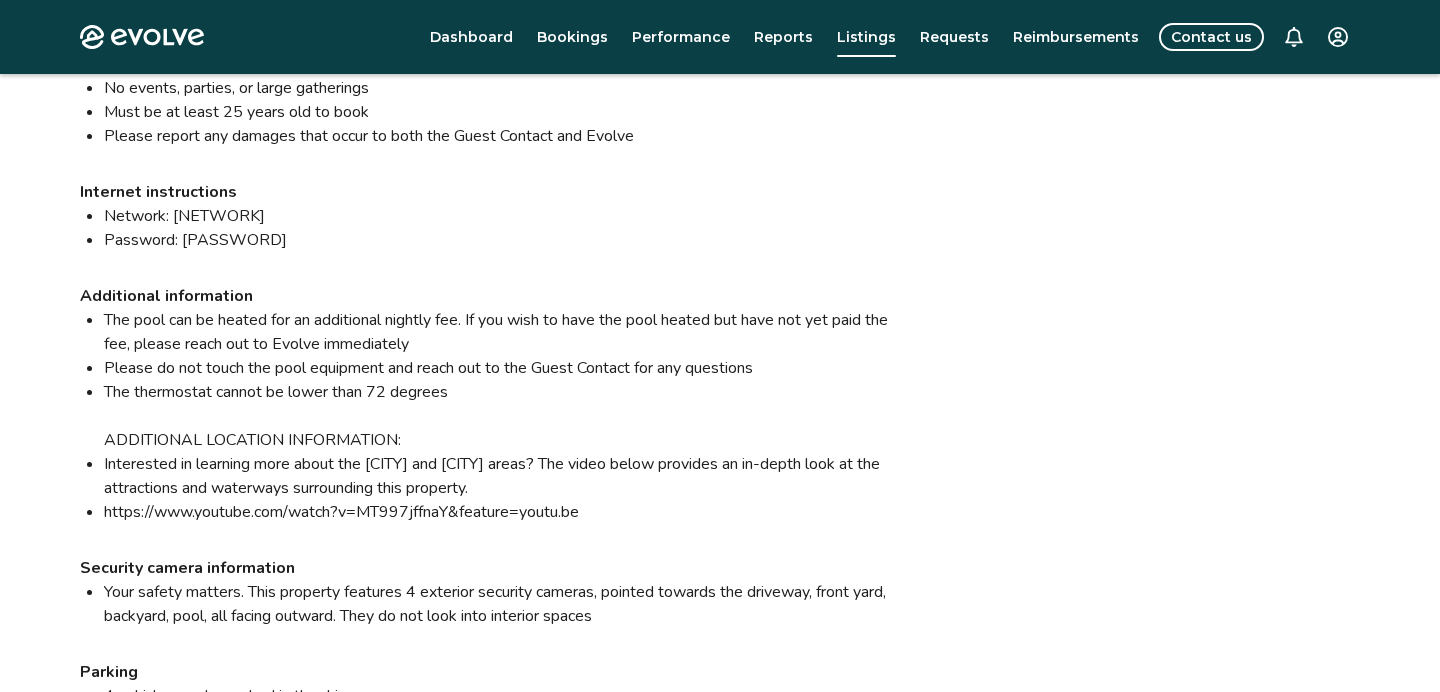 scroll, scrollTop: 2539, scrollLeft: 0, axis: vertical 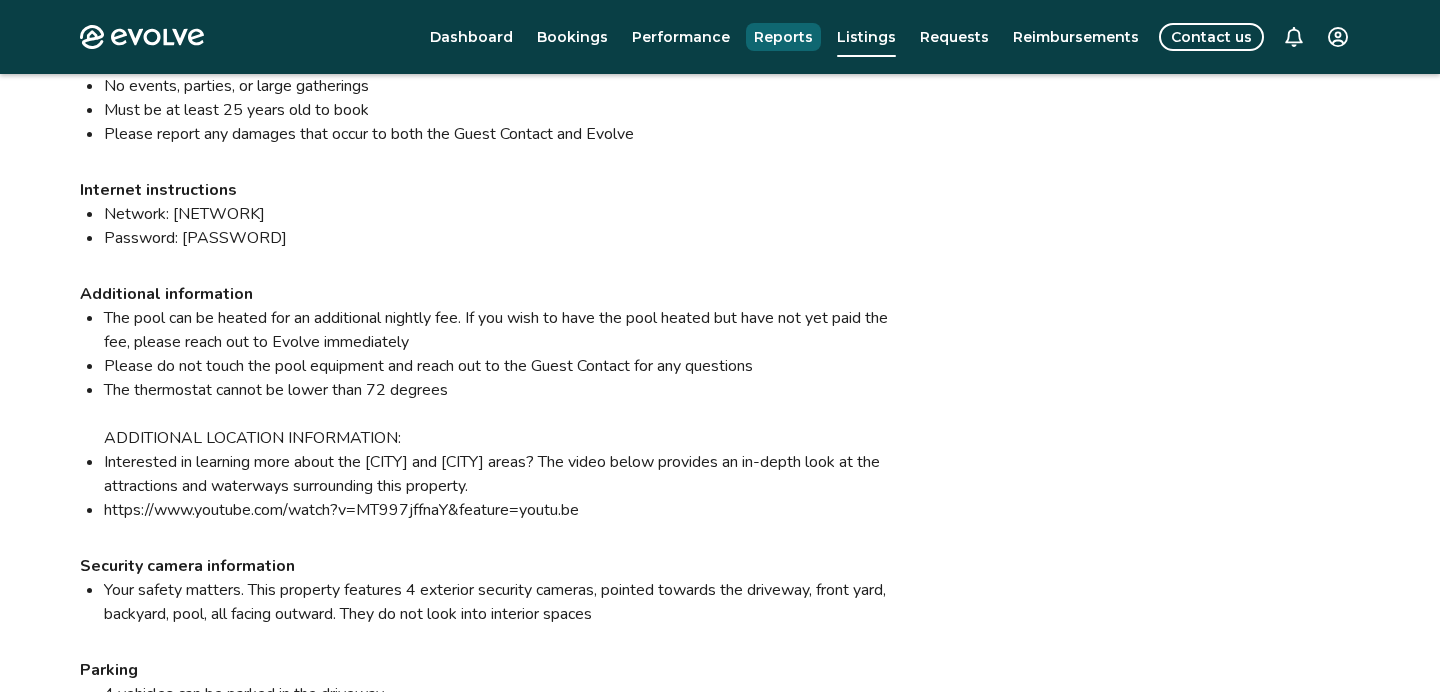 click on "Reports" at bounding box center (783, 37) 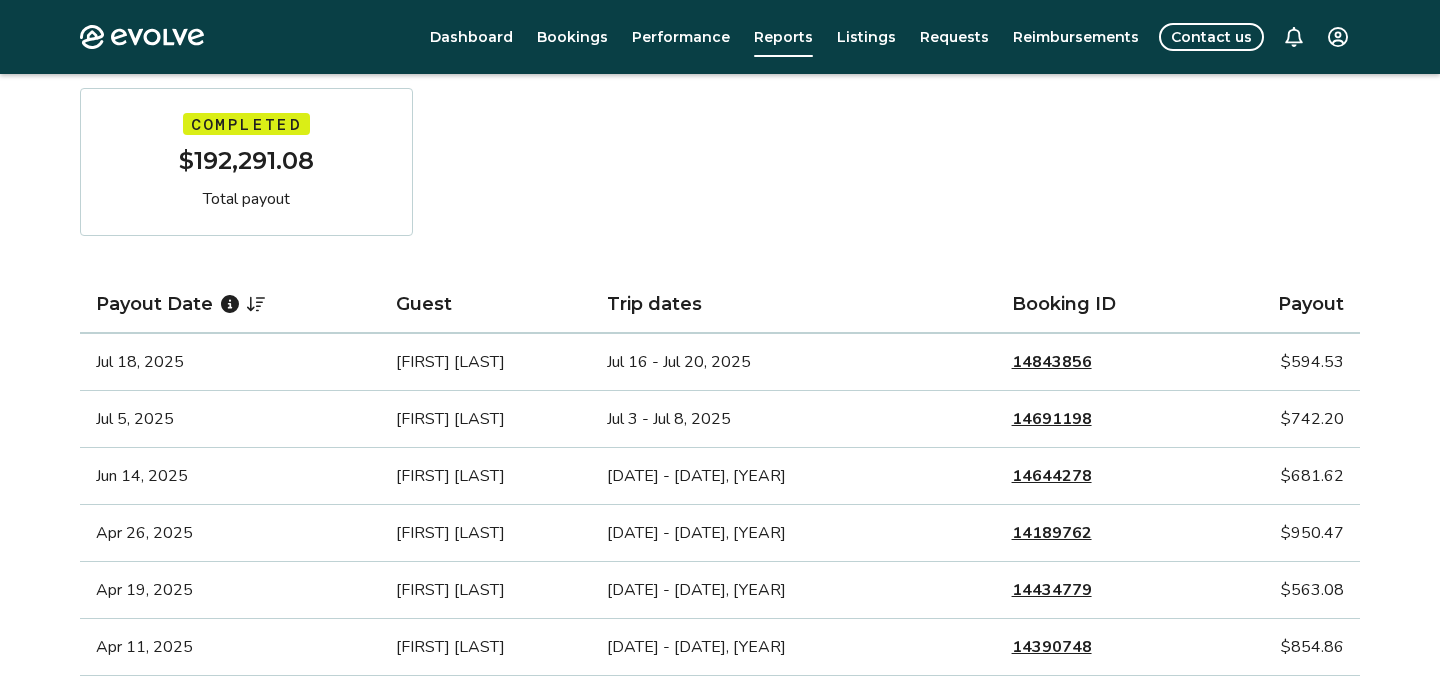 scroll, scrollTop: 310, scrollLeft: 0, axis: vertical 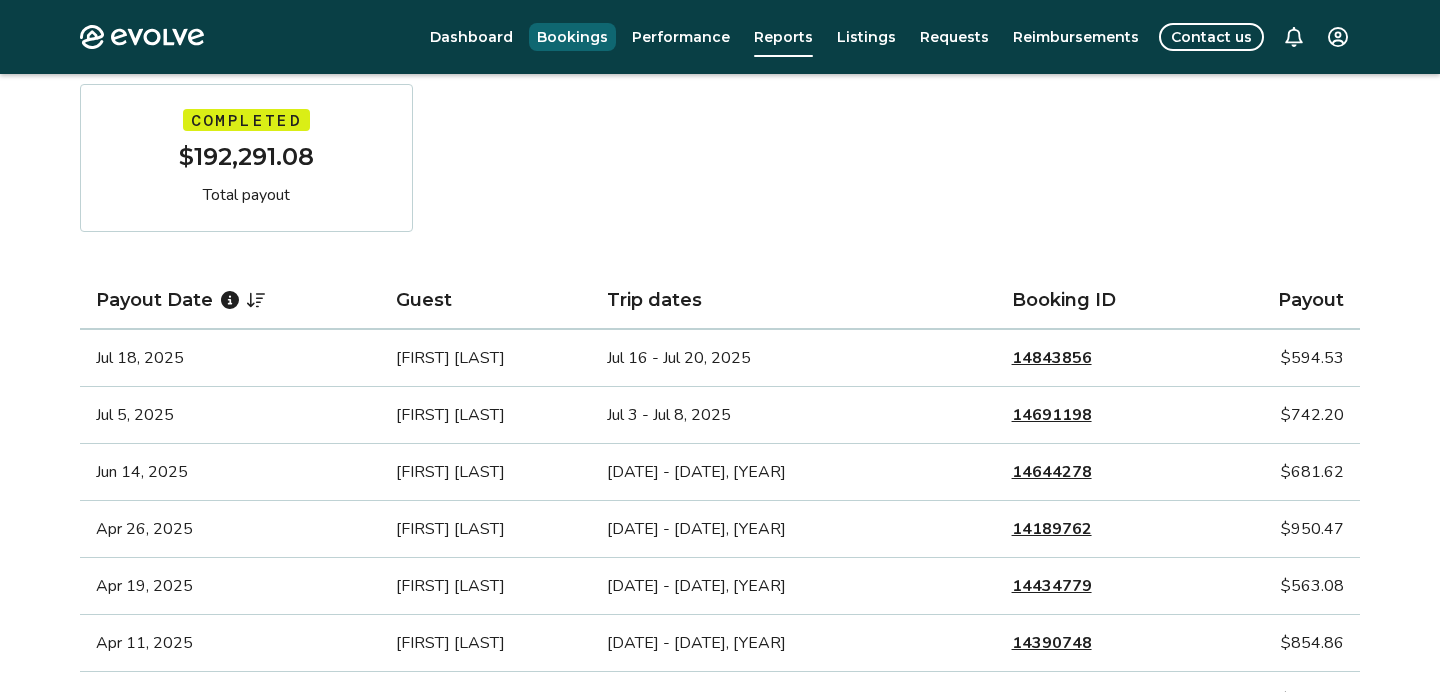 click on "Bookings" at bounding box center [572, 37] 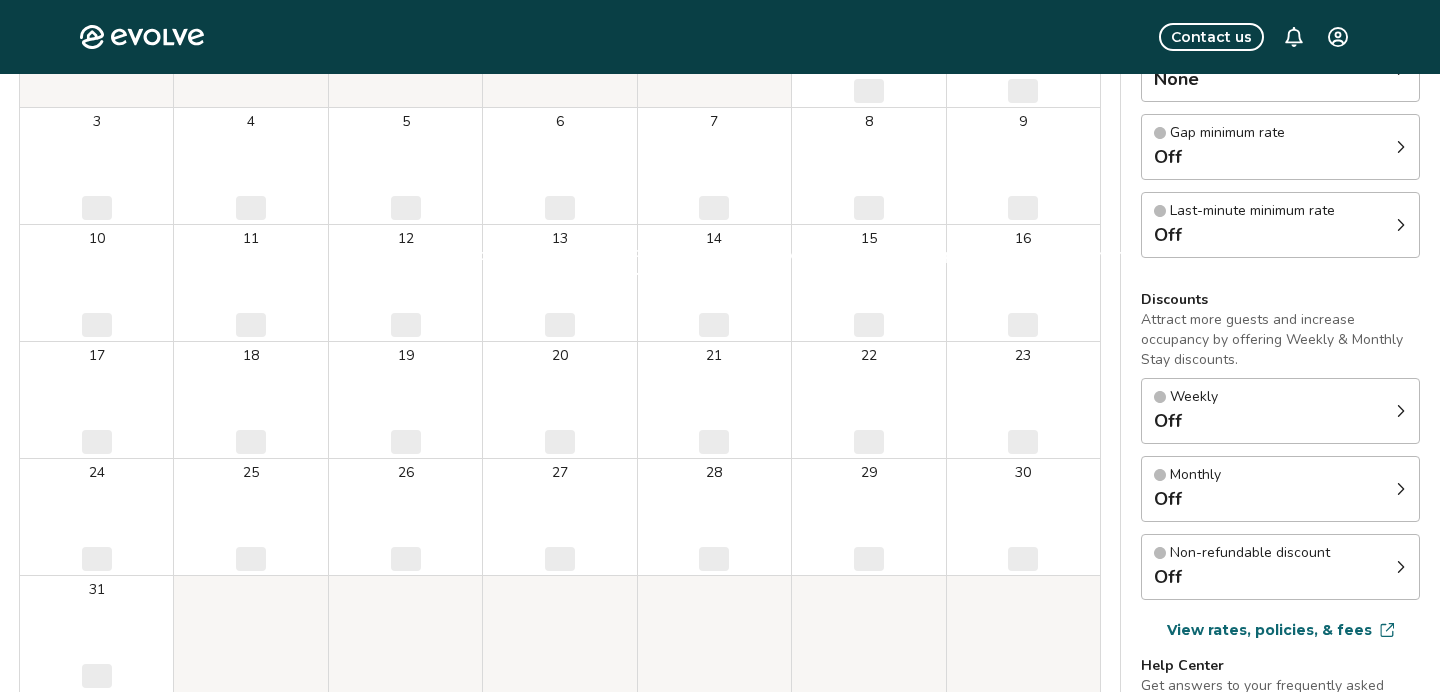 scroll, scrollTop: 0, scrollLeft: 0, axis: both 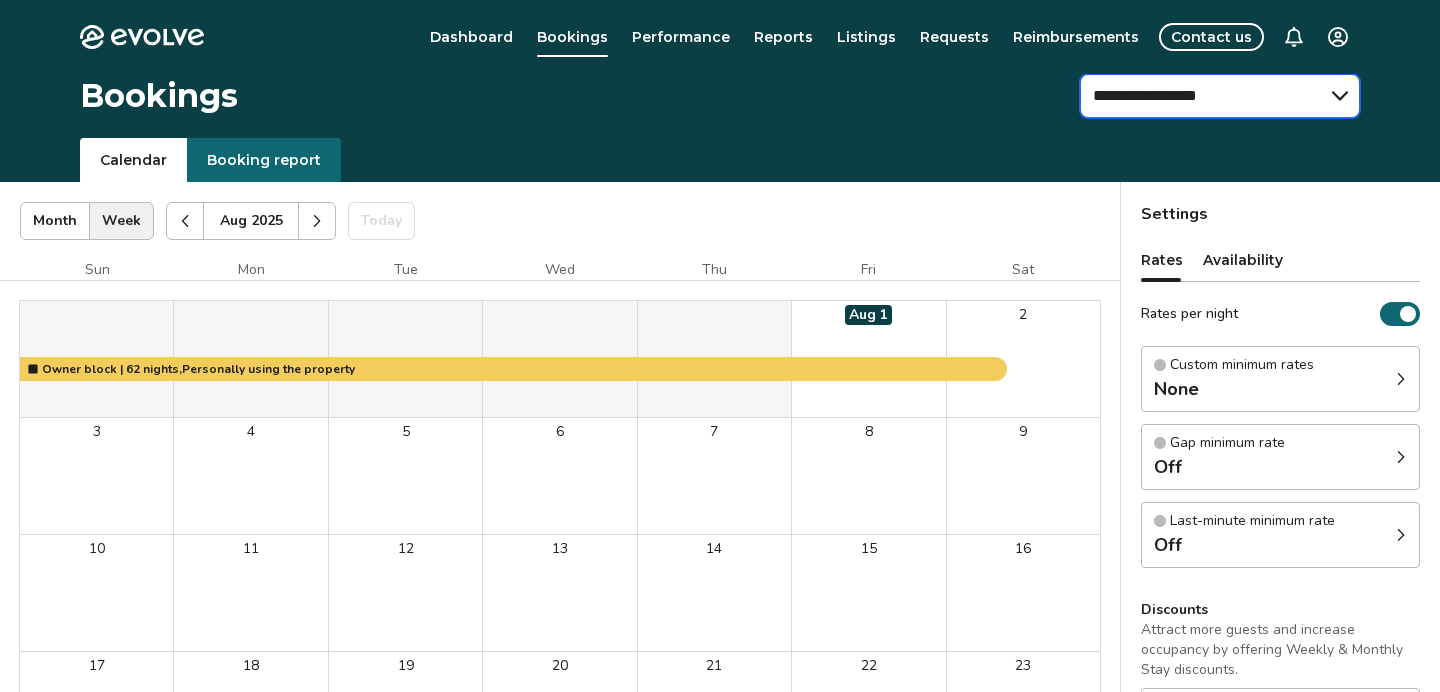 click on "**********" at bounding box center [1220, 96] 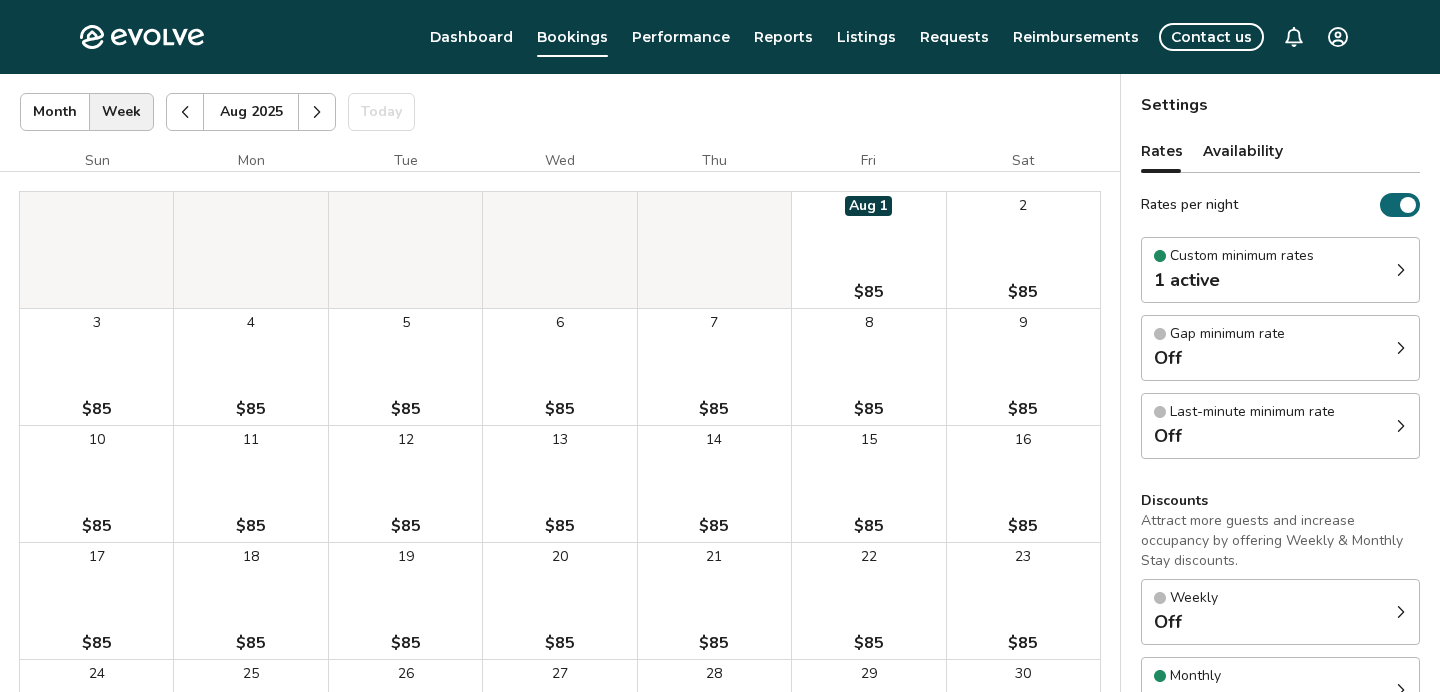 scroll, scrollTop: 0, scrollLeft: 0, axis: both 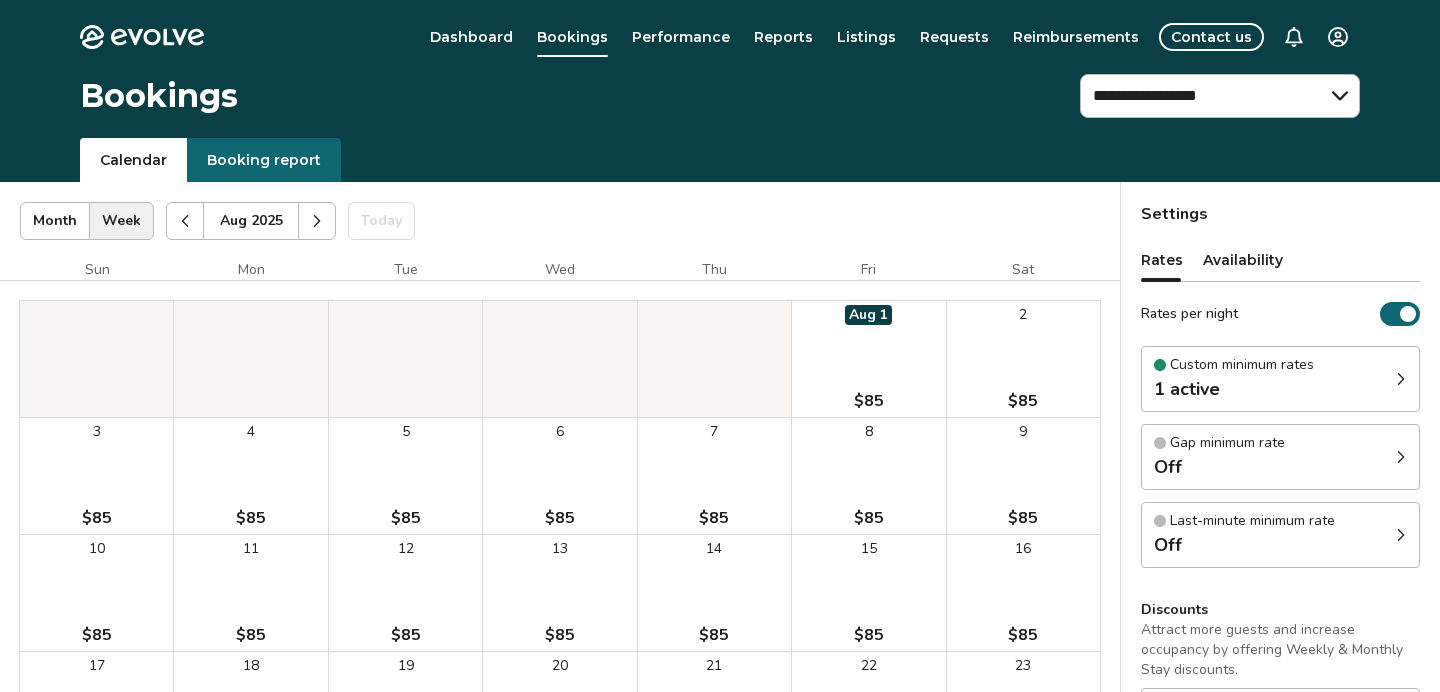 click 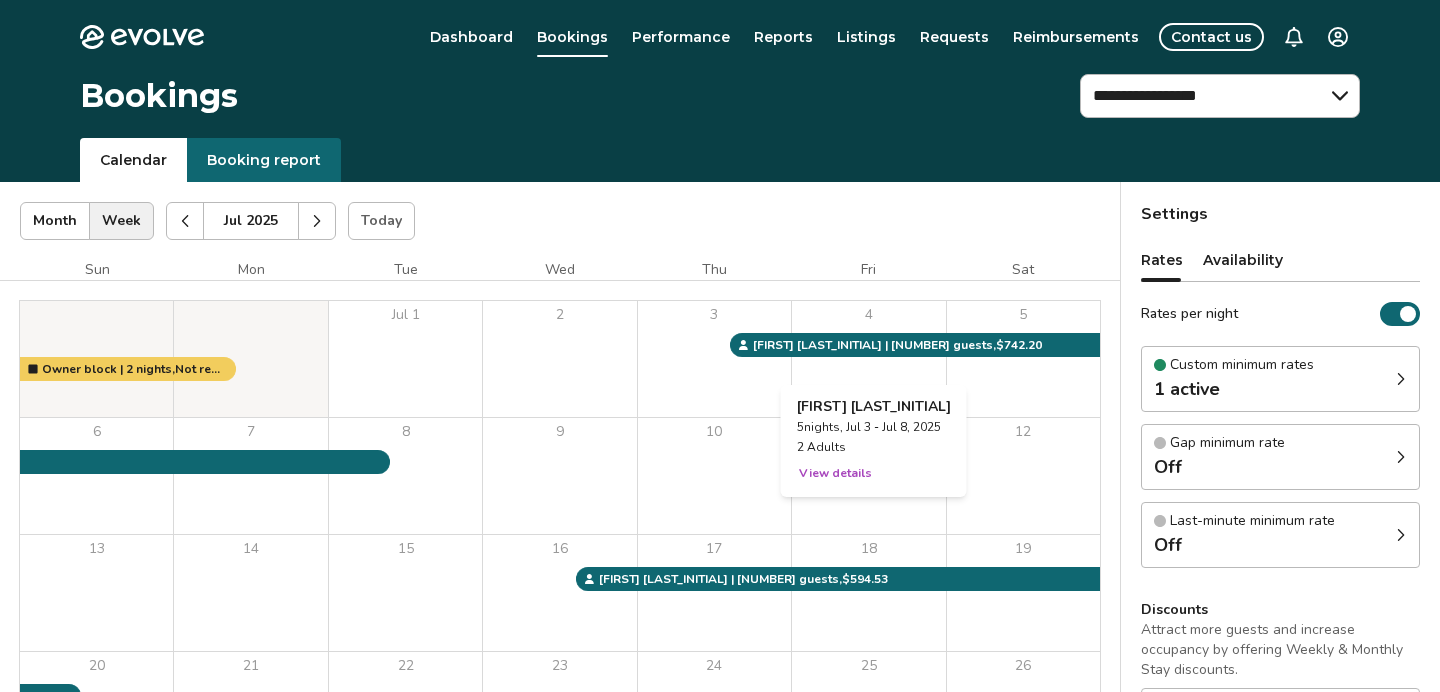 click on "View details" at bounding box center (835, 473) 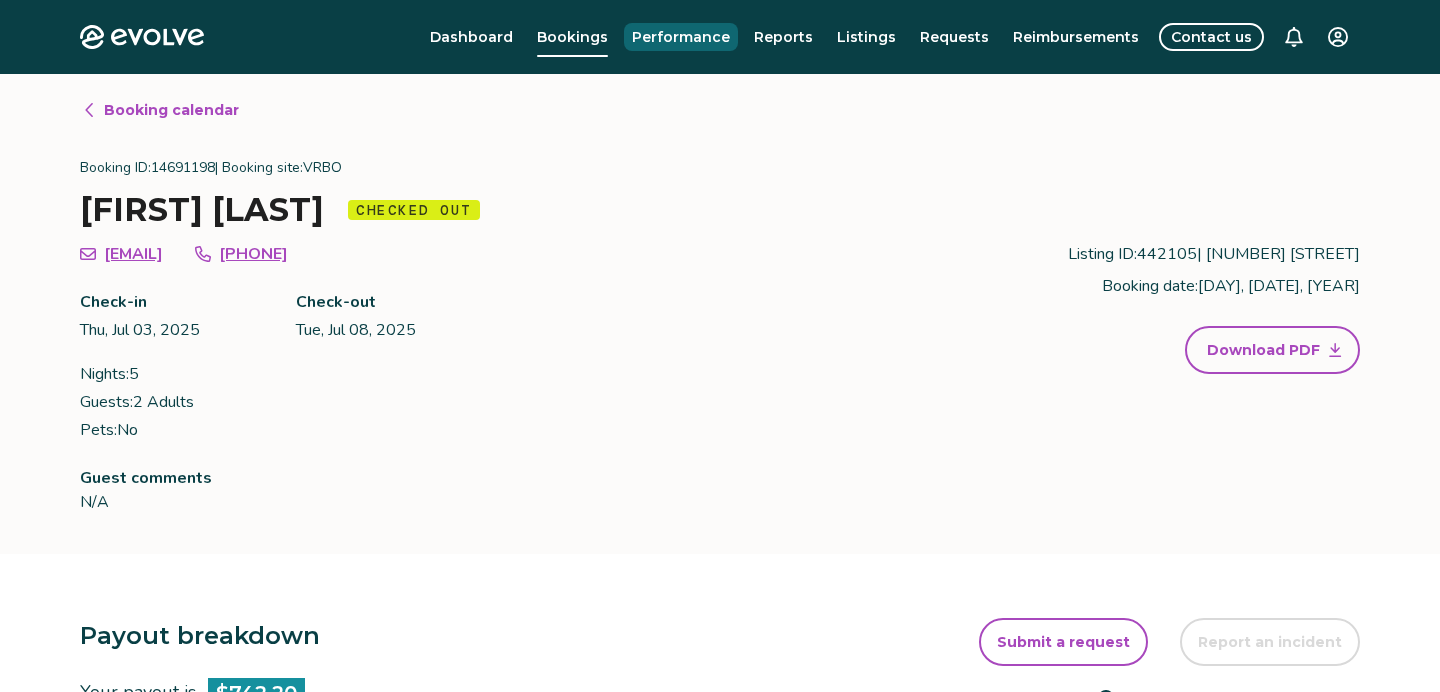 click on "Performance" at bounding box center (681, 37) 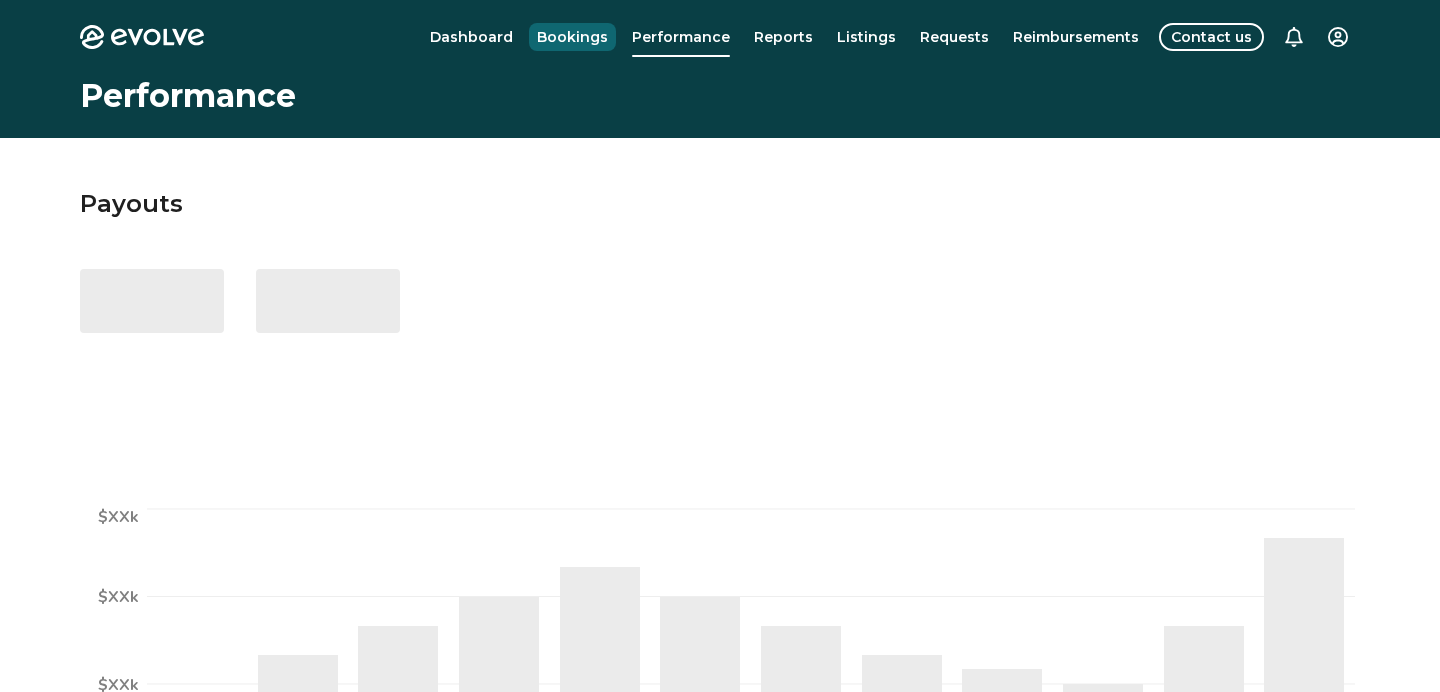 click on "Bookings" at bounding box center [572, 37] 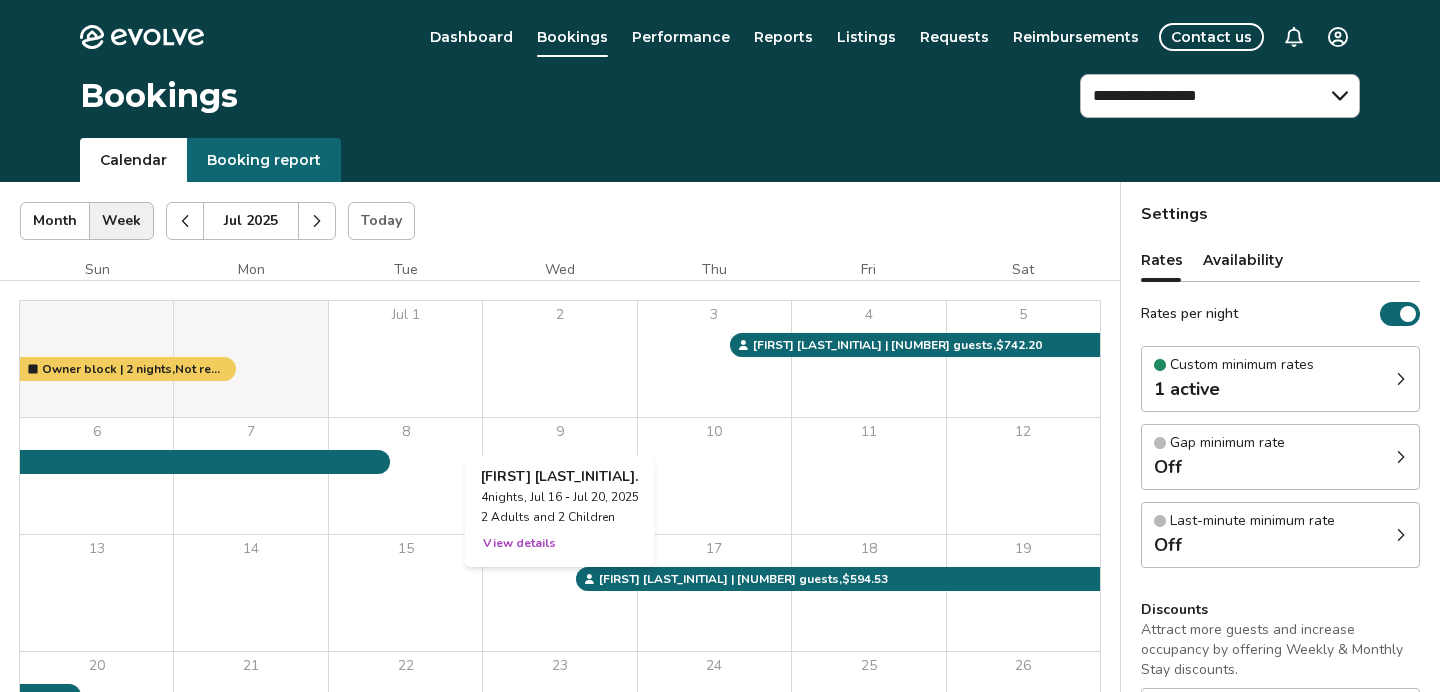 click on "View details" at bounding box center (519, 543) 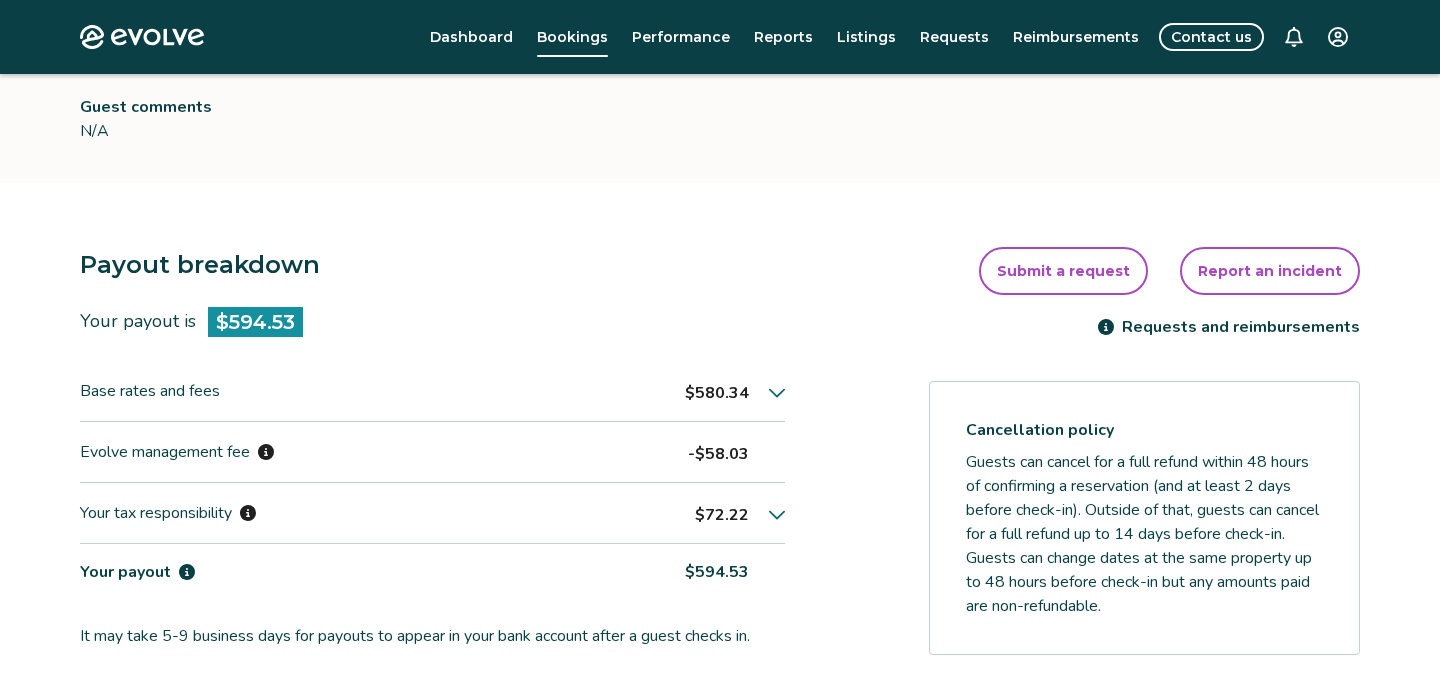 scroll, scrollTop: 378, scrollLeft: 0, axis: vertical 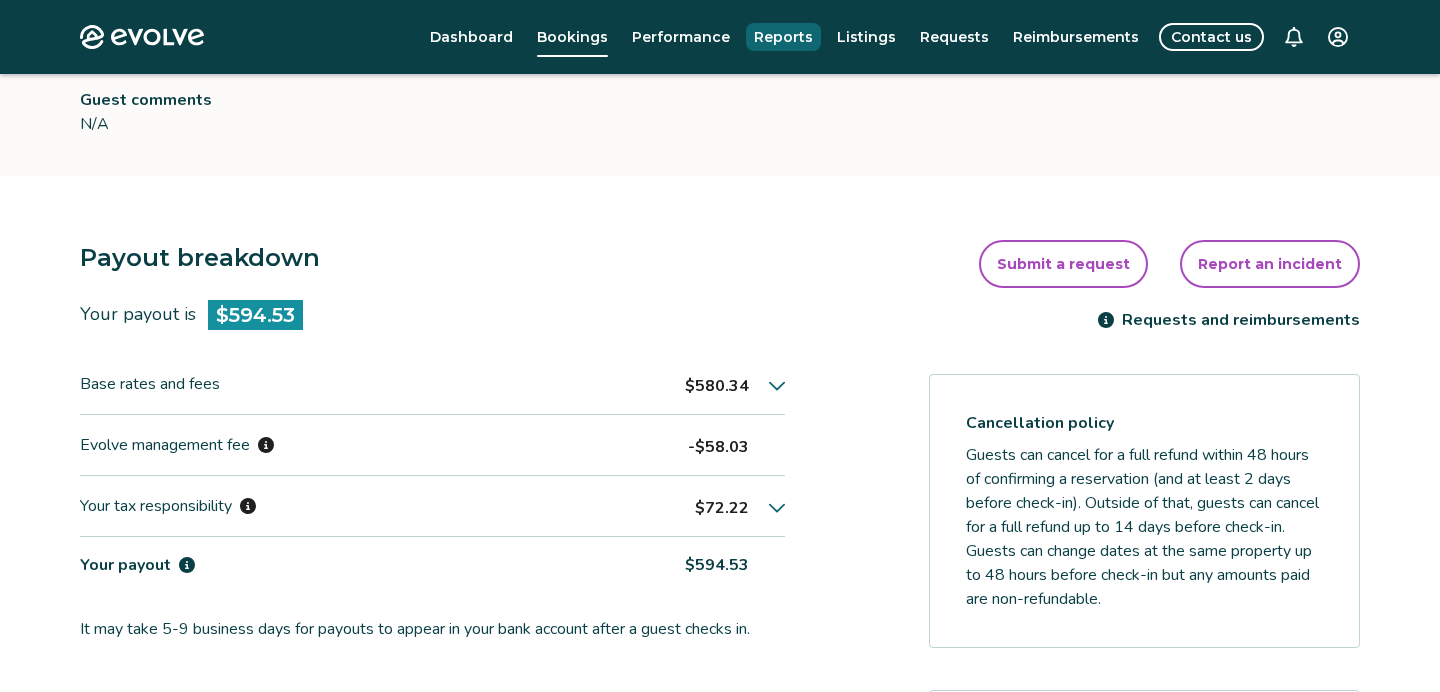 click on "Reports" at bounding box center [783, 37] 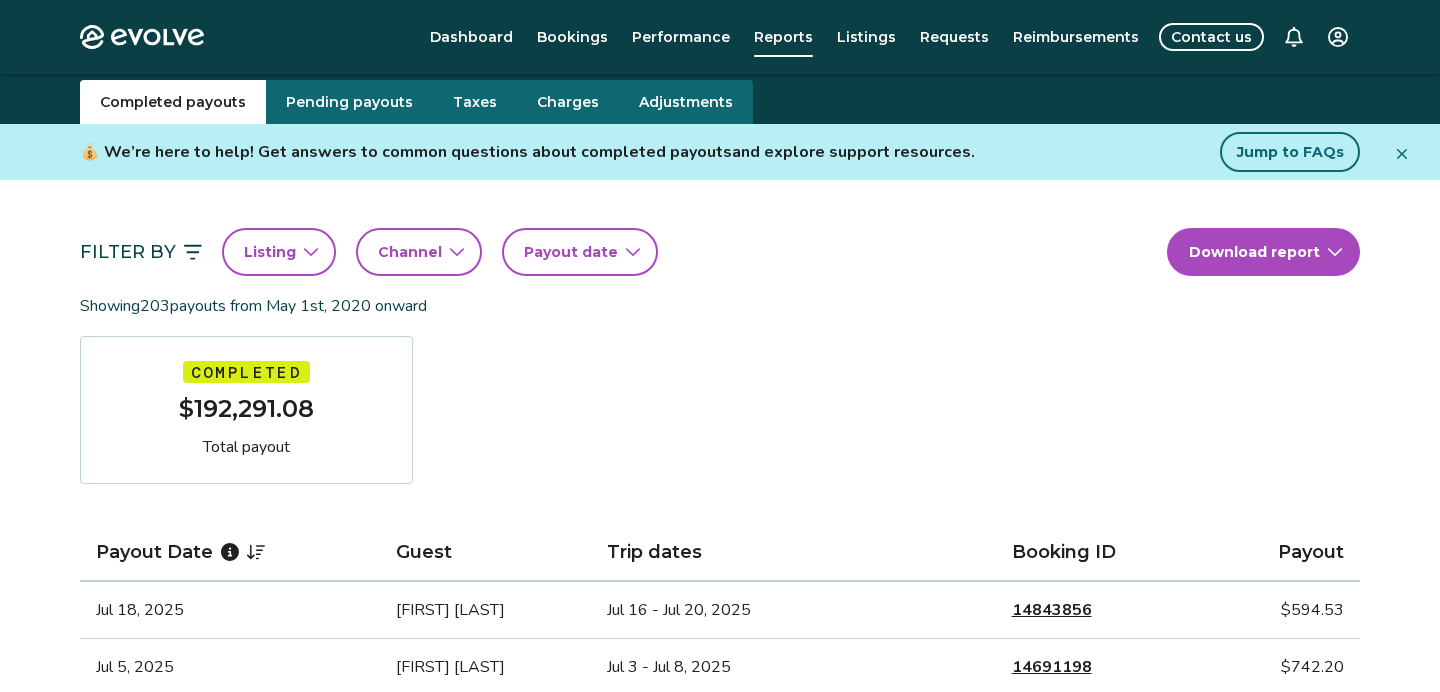 scroll, scrollTop: 60, scrollLeft: 0, axis: vertical 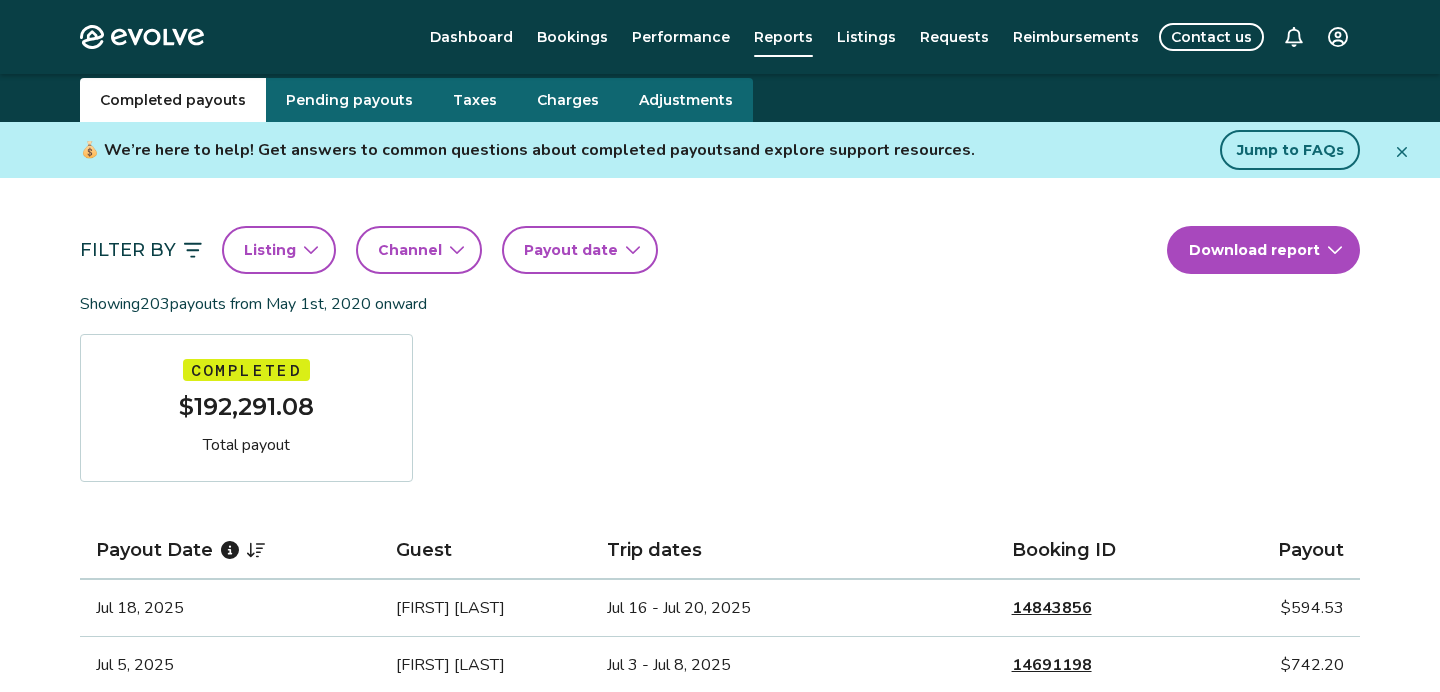 click on "Listing" at bounding box center [279, 250] 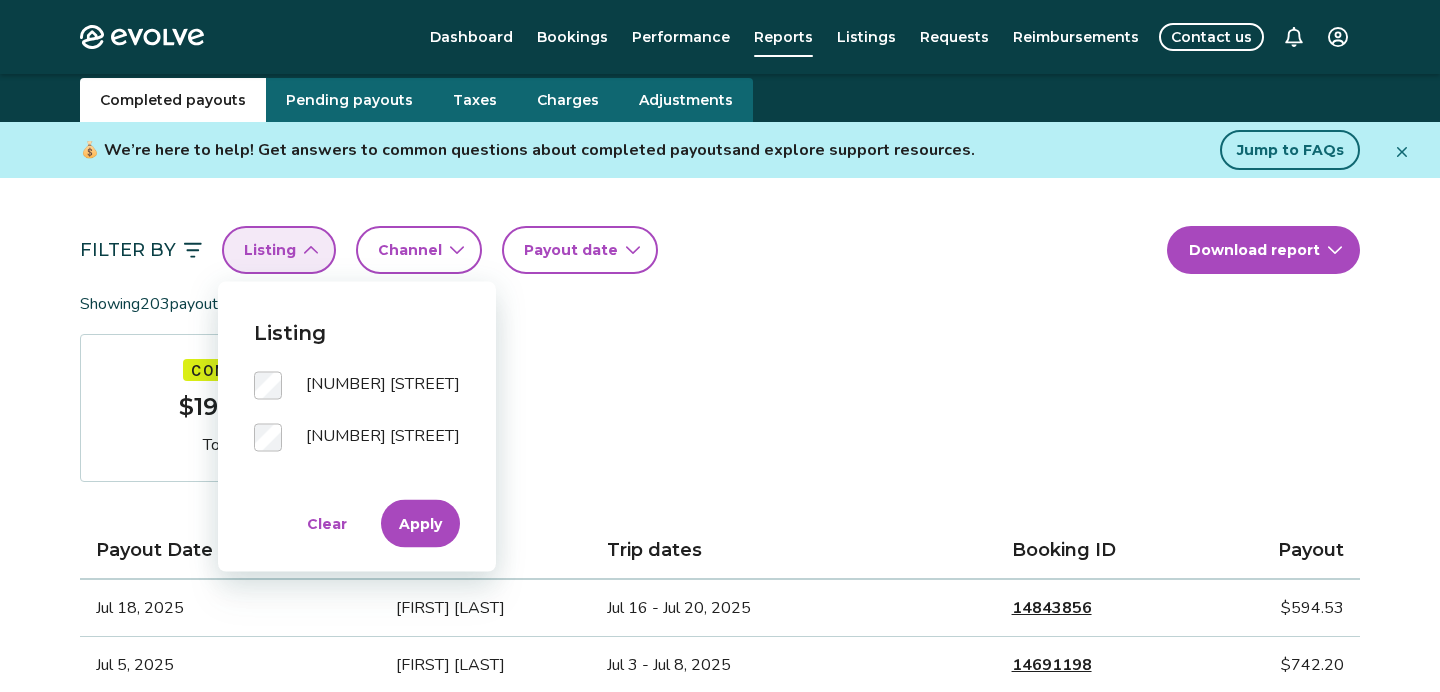 click on "Apply" at bounding box center [420, 524] 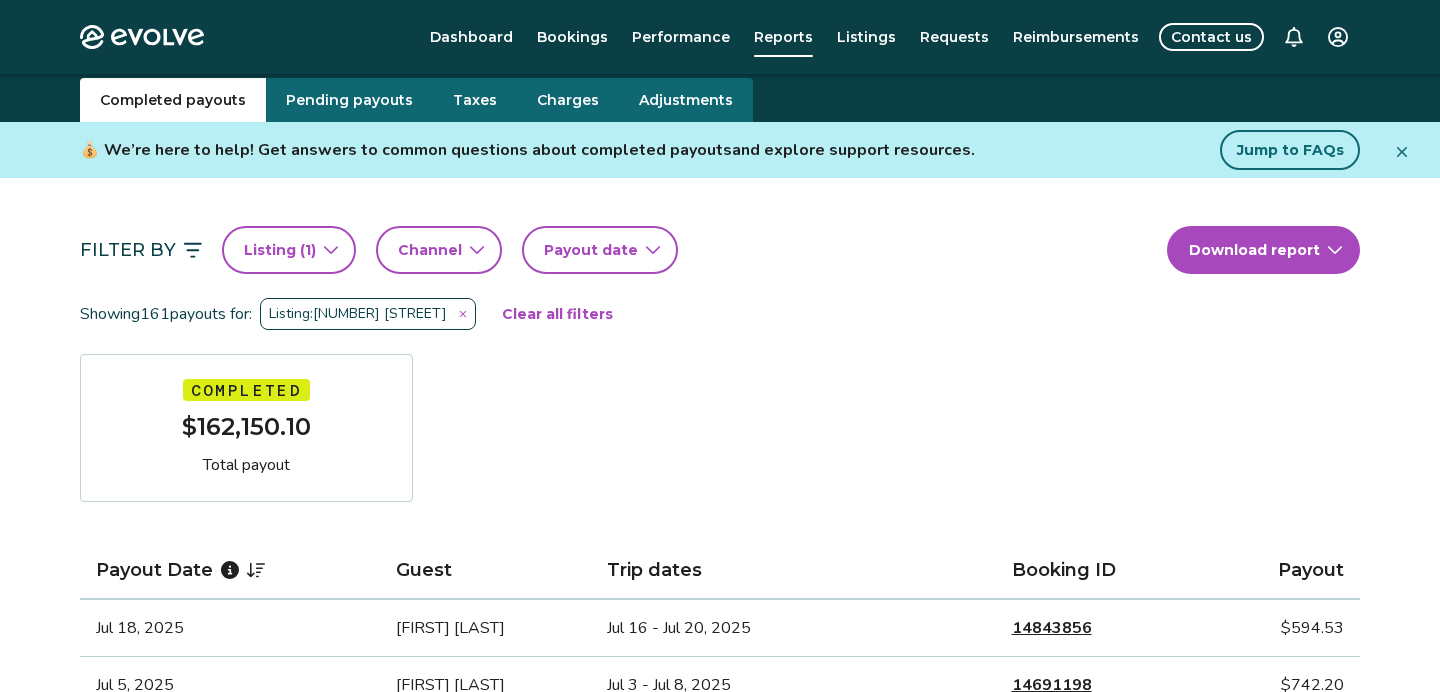 click on "Payout date" at bounding box center [591, 250] 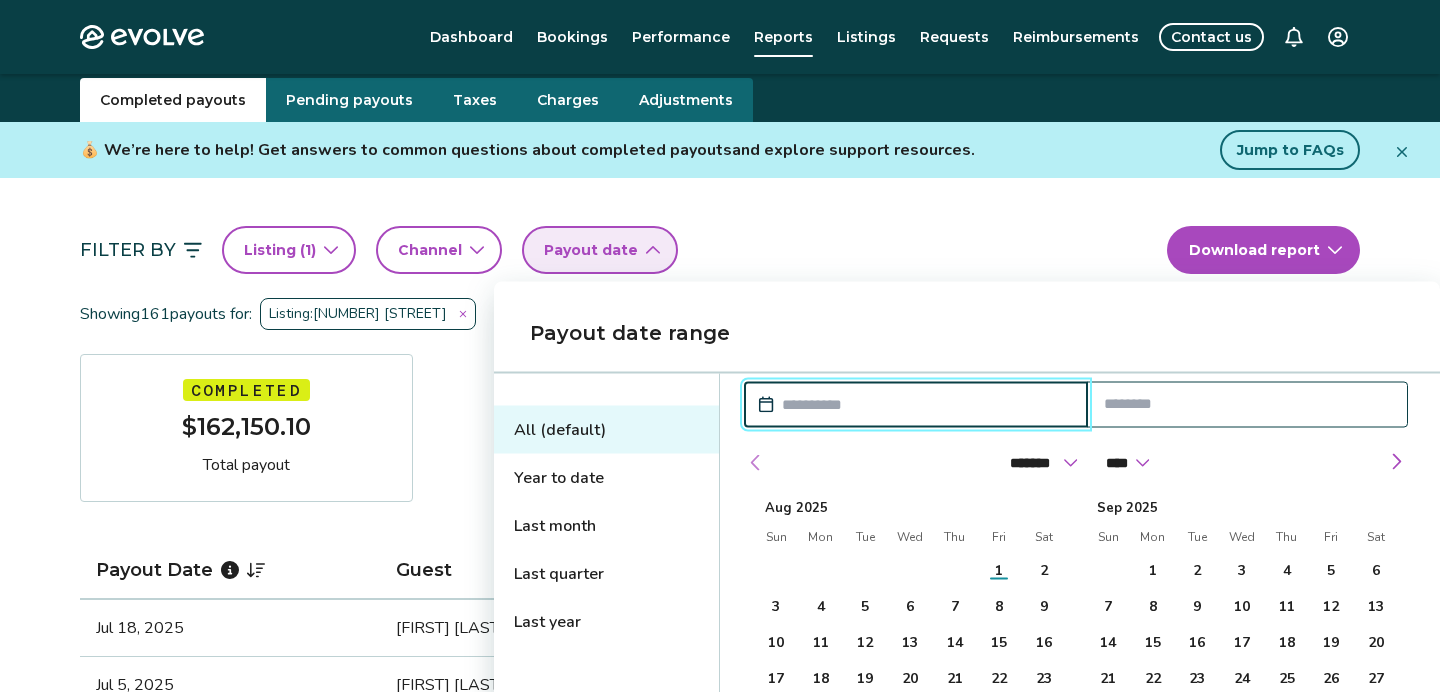 click at bounding box center (756, 463) 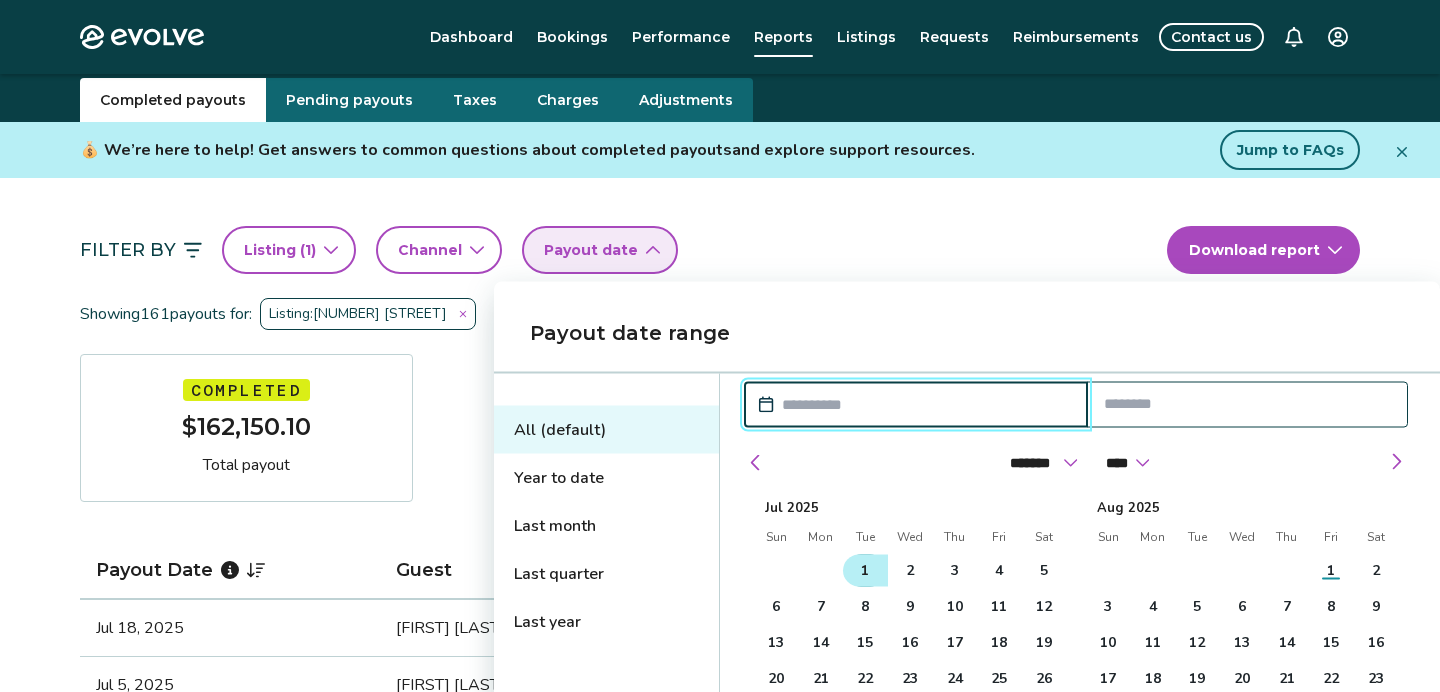 click on "1" at bounding box center [865, 570] 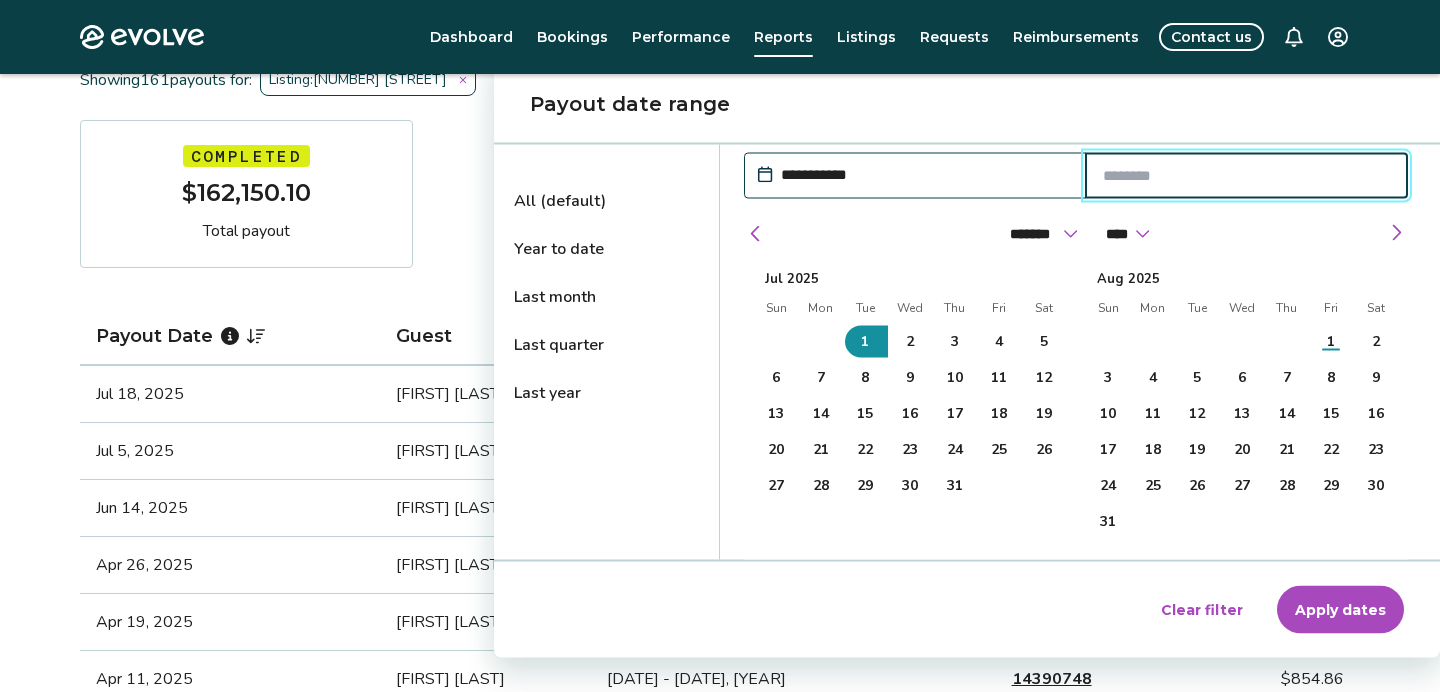 scroll, scrollTop: 326, scrollLeft: 0, axis: vertical 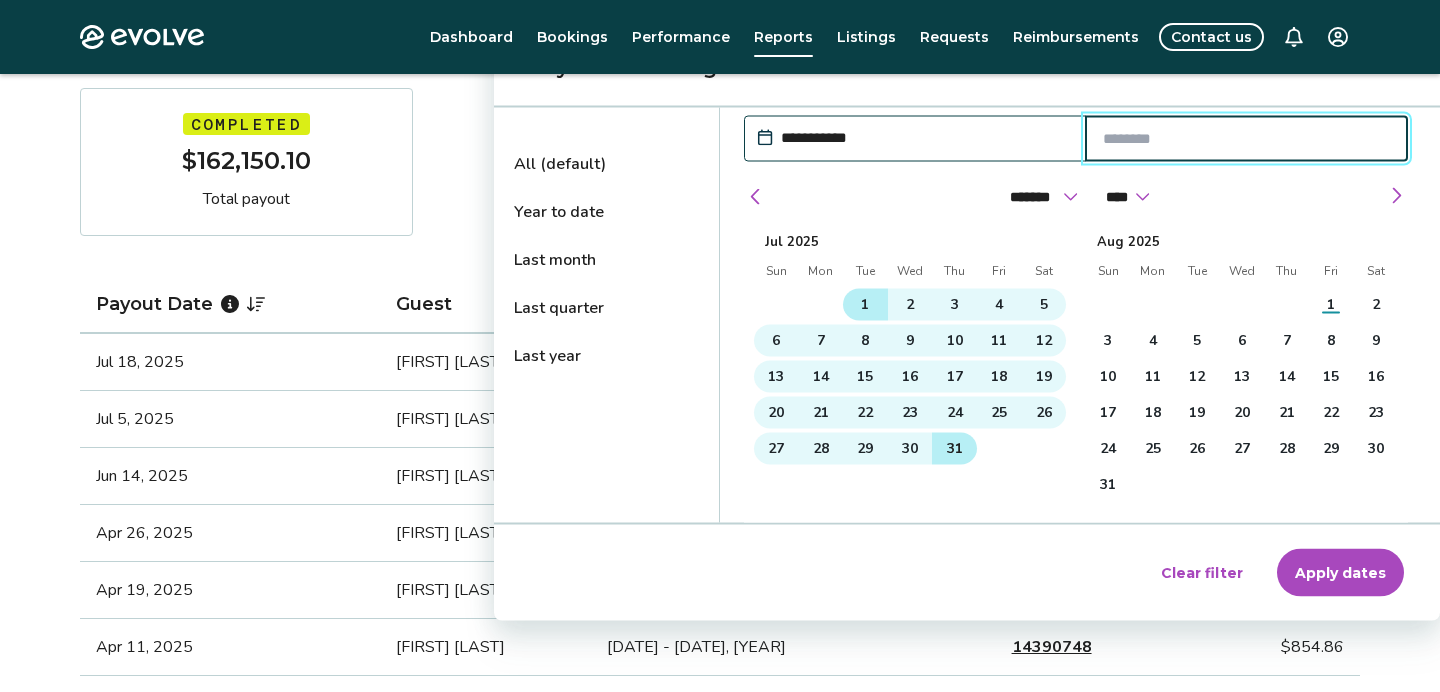 click on "31" at bounding box center (954, 448) 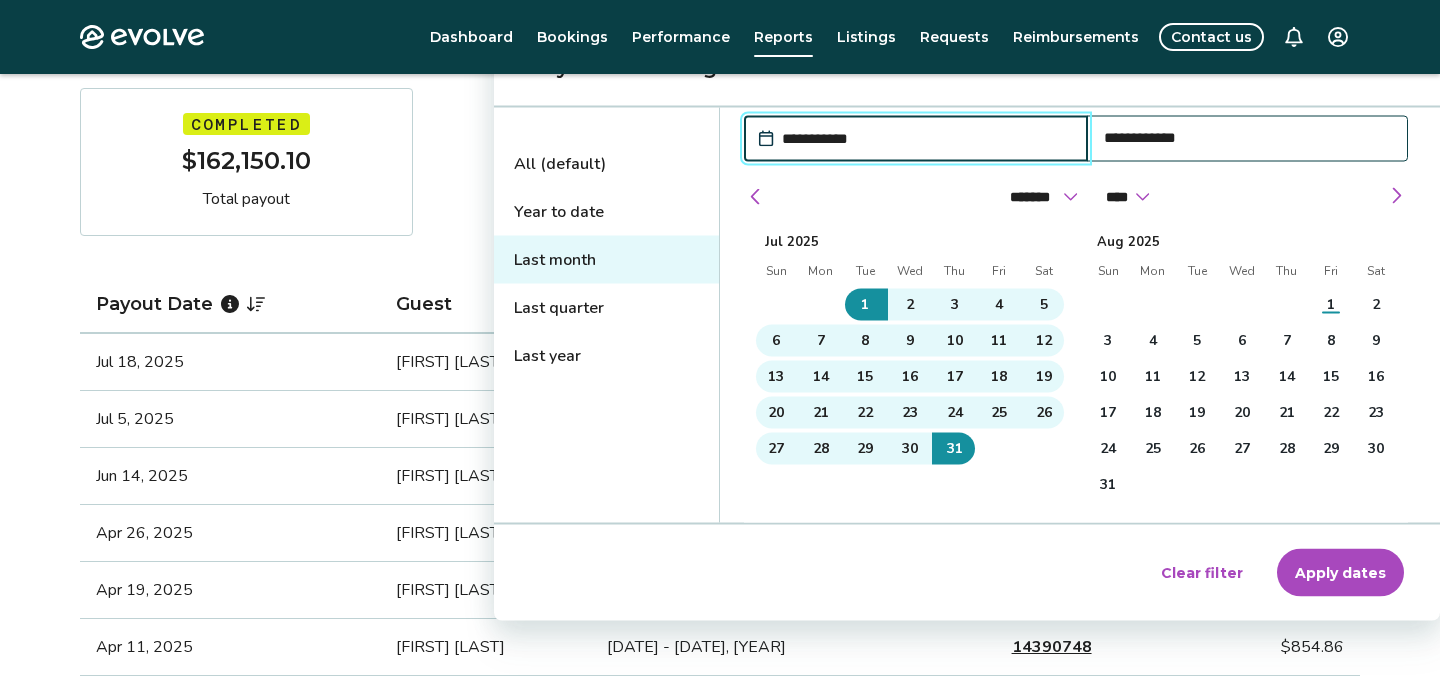 click on "Apply dates" at bounding box center (1340, 572) 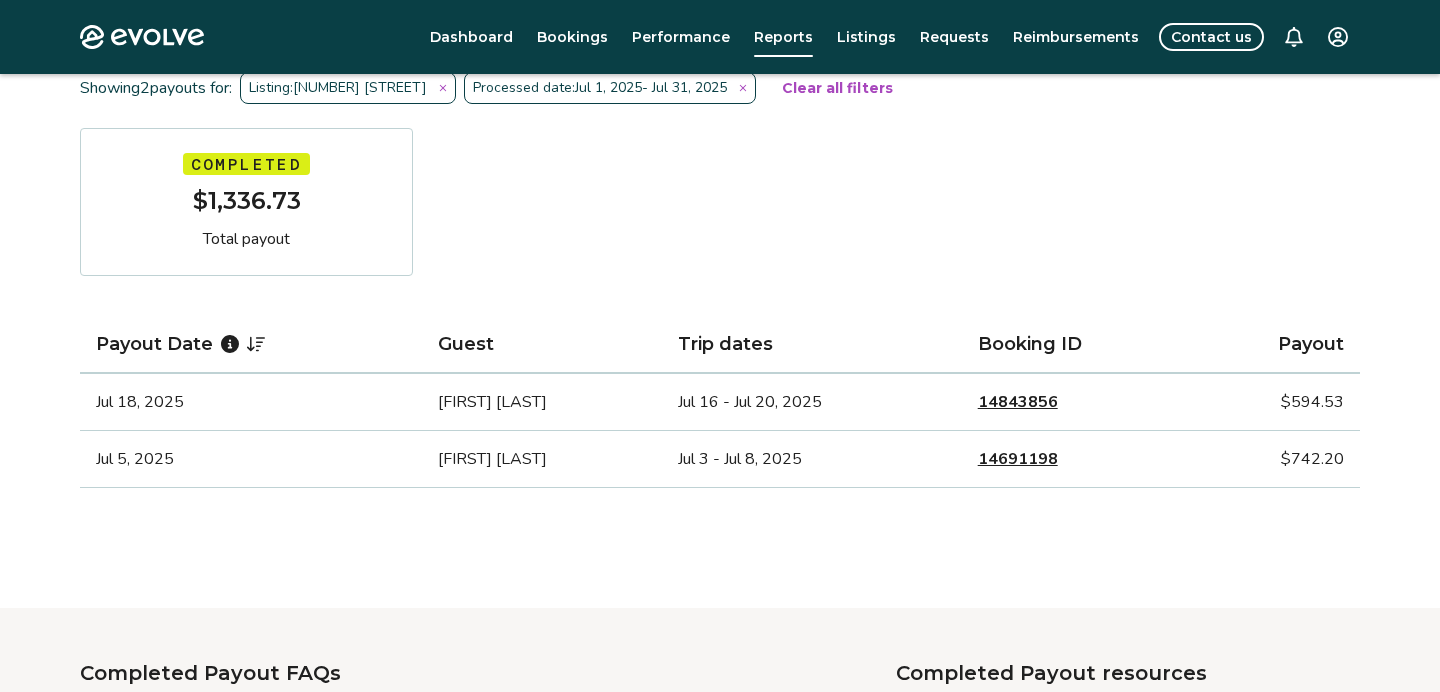 click on "Completed Payout resources" at bounding box center (1128, 677) 